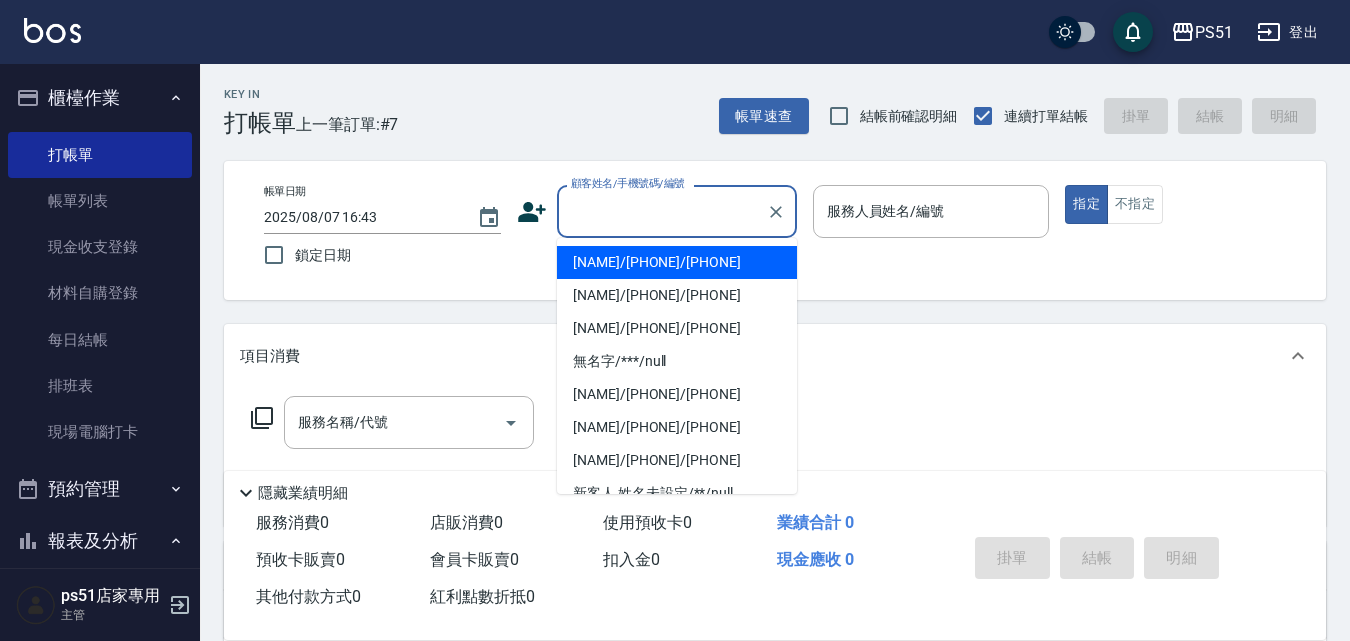 scroll, scrollTop: 0, scrollLeft: 0, axis: both 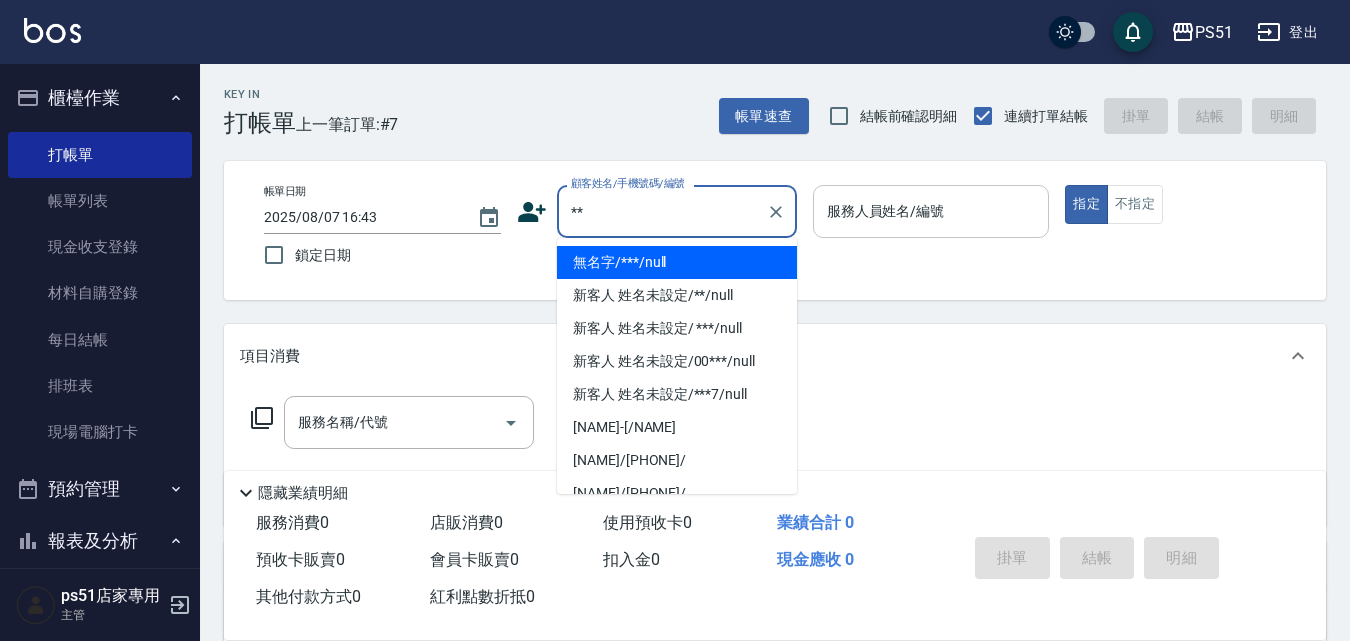 type on "**" 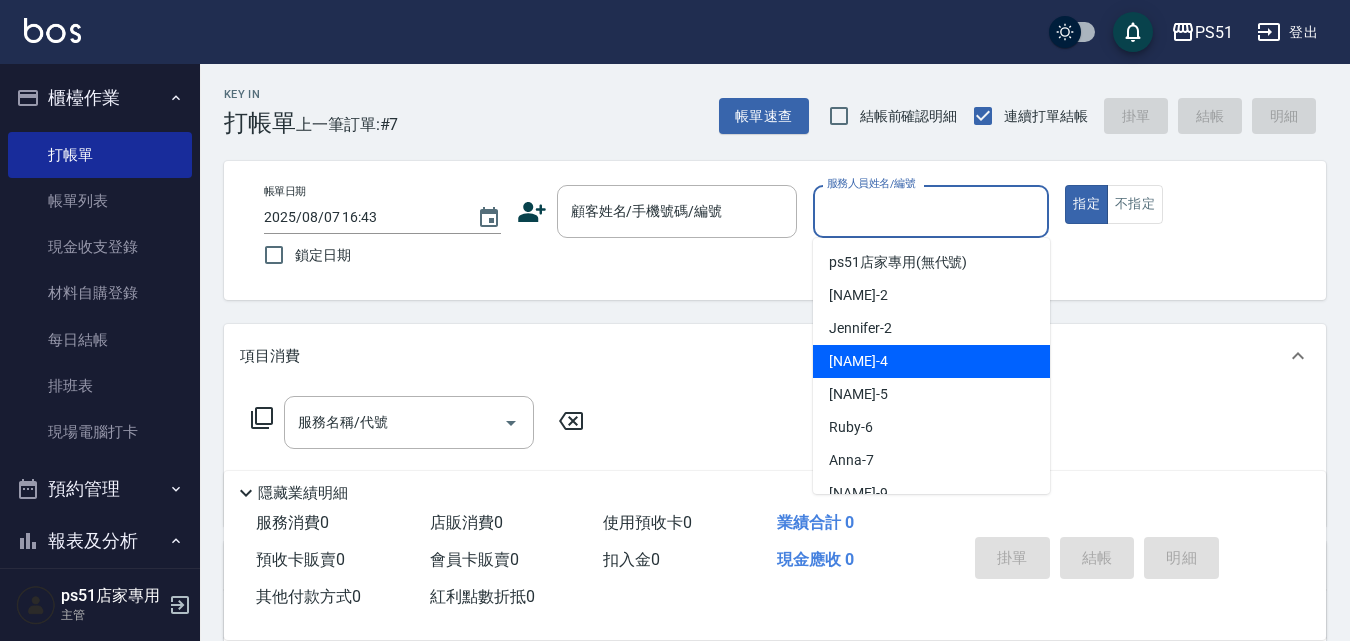 click on "[NAME] -4" at bounding box center [858, 361] 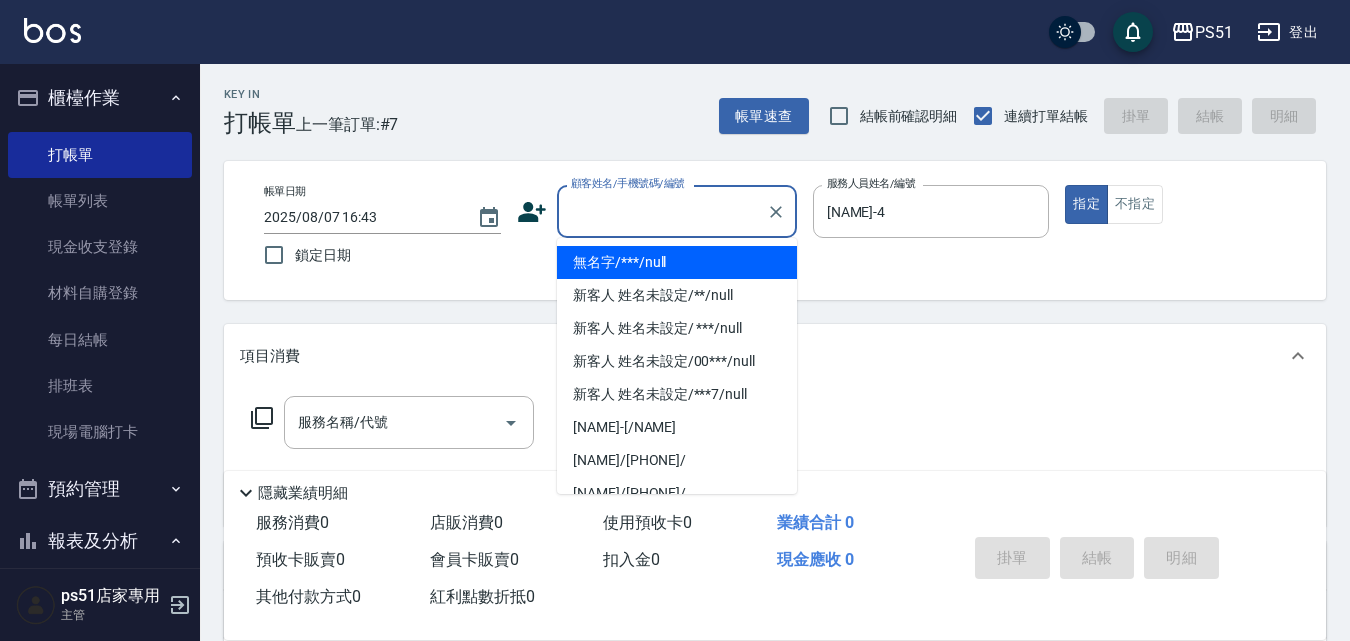 click on "顧客姓名/手機號碼/編號" at bounding box center (662, 211) 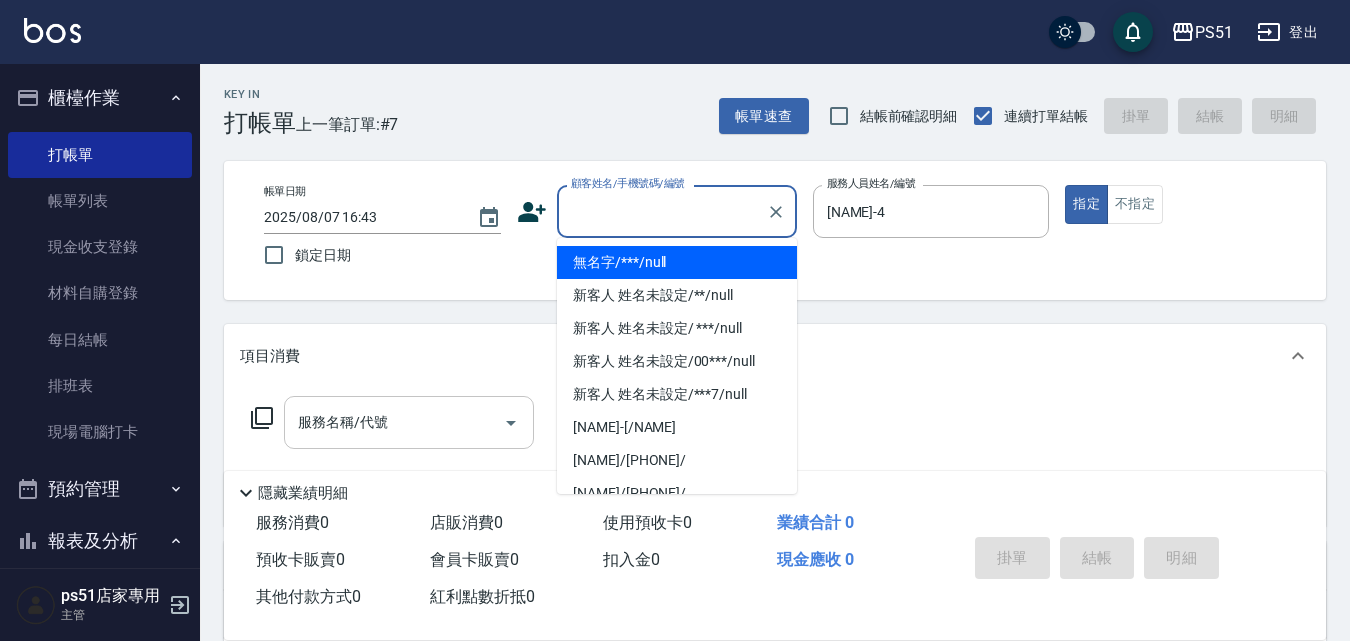 type on "無名字/***/null" 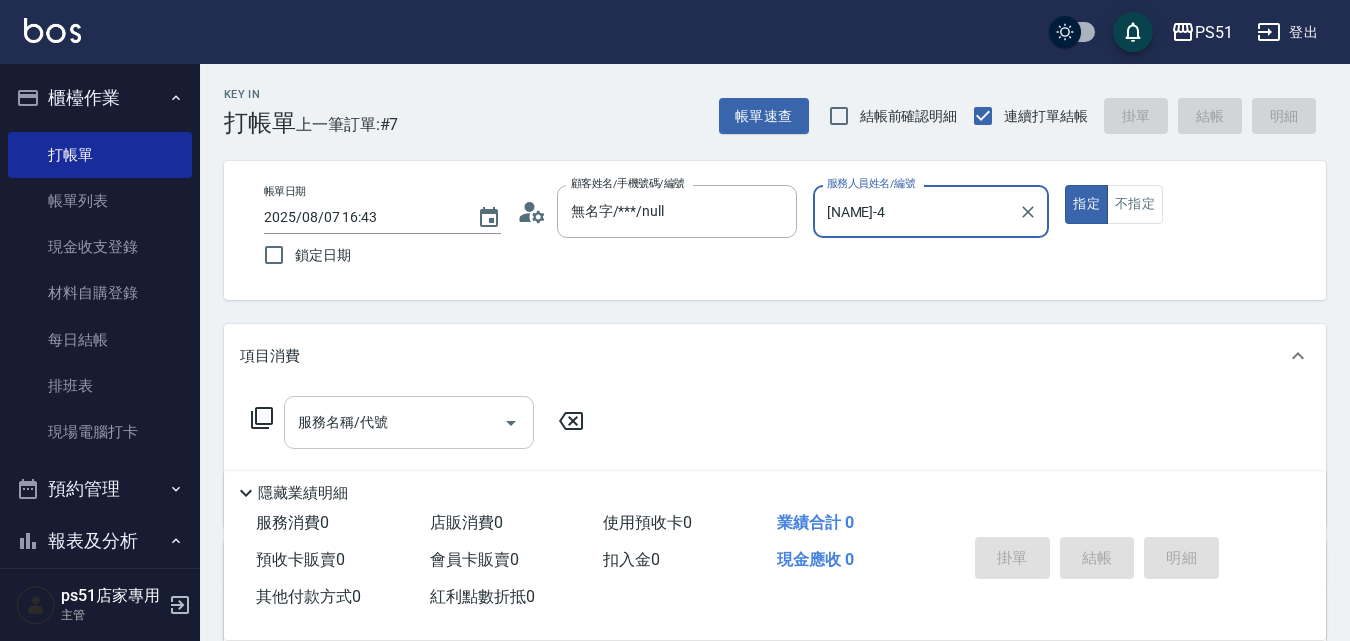 click on "服務名稱/代號" at bounding box center (394, 422) 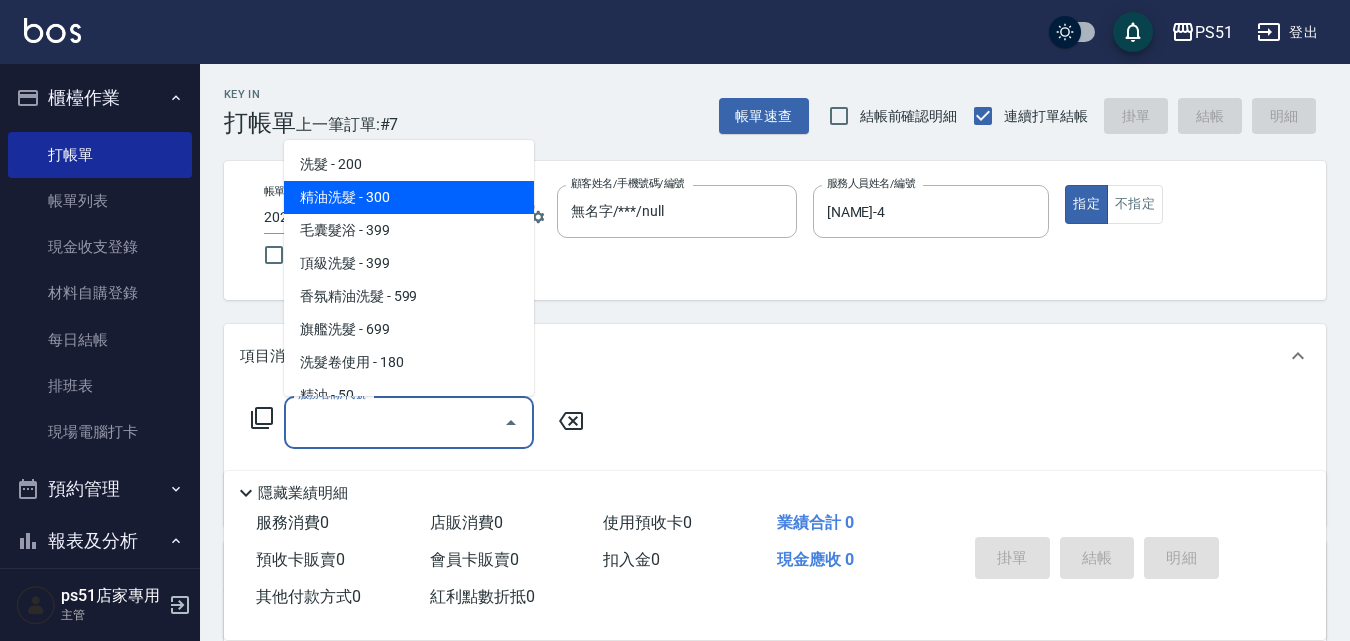 click on "精油洗髮 - 300" at bounding box center [409, 197] 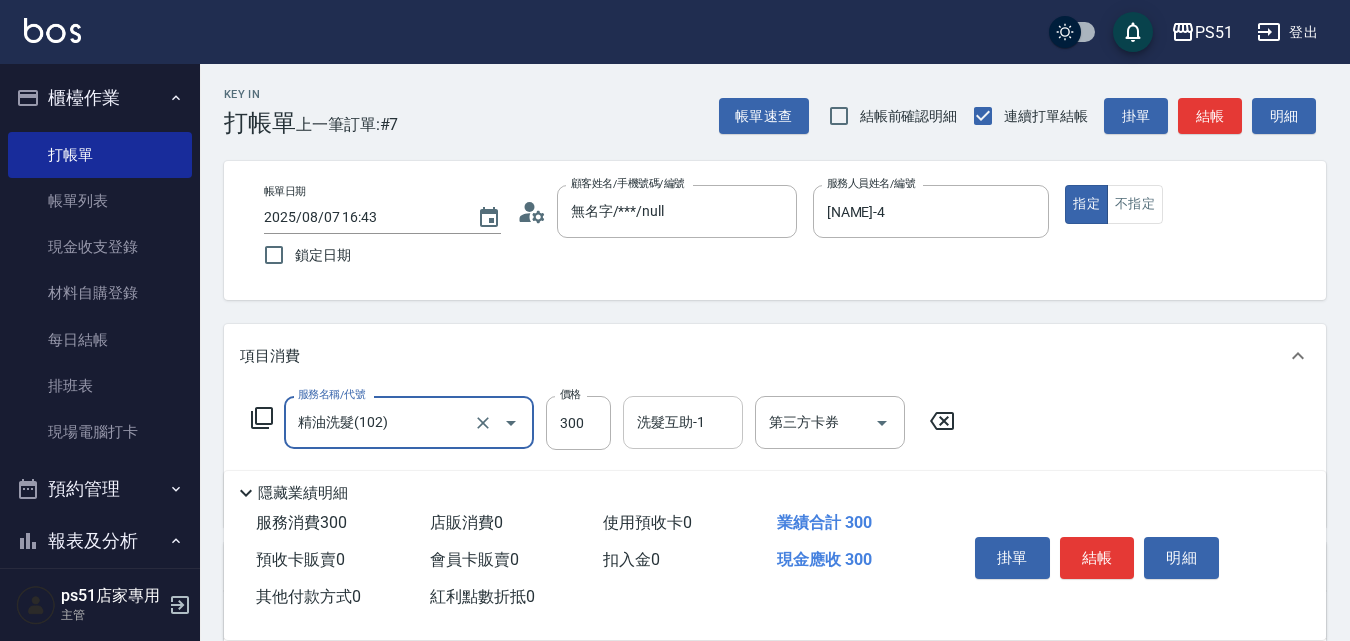 click on "洗髮互助-1 洗髮互助-1" at bounding box center [683, 422] 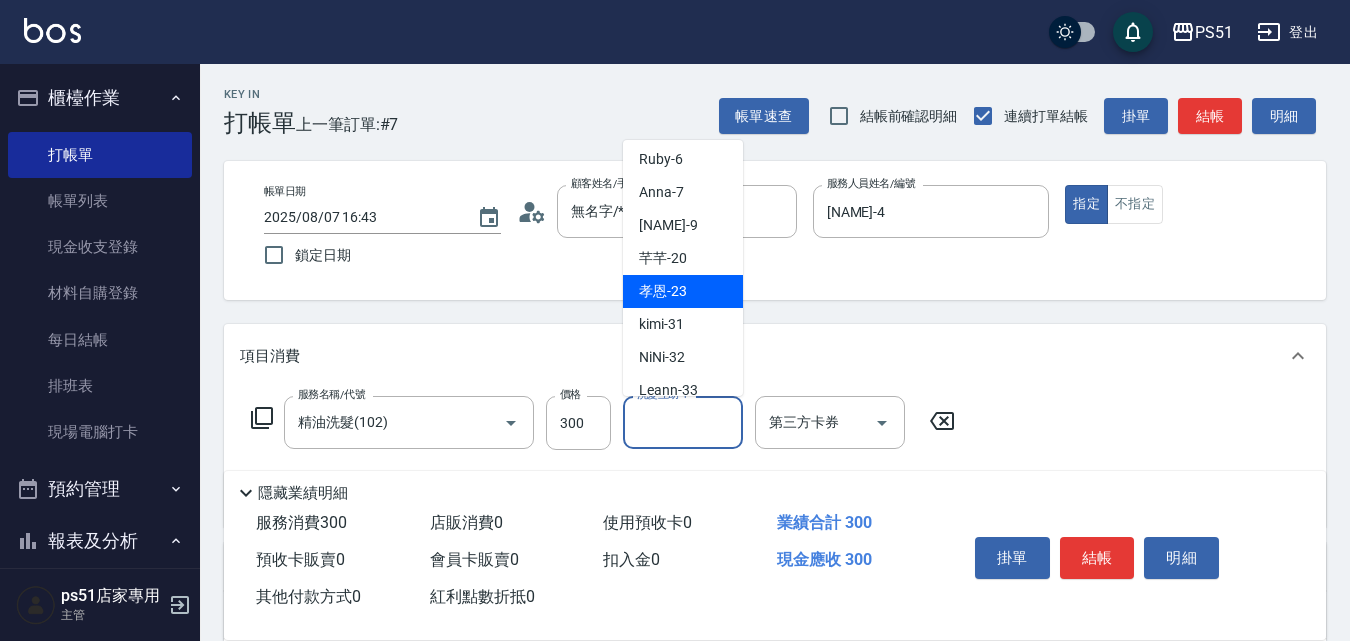 scroll, scrollTop: 233, scrollLeft: 0, axis: vertical 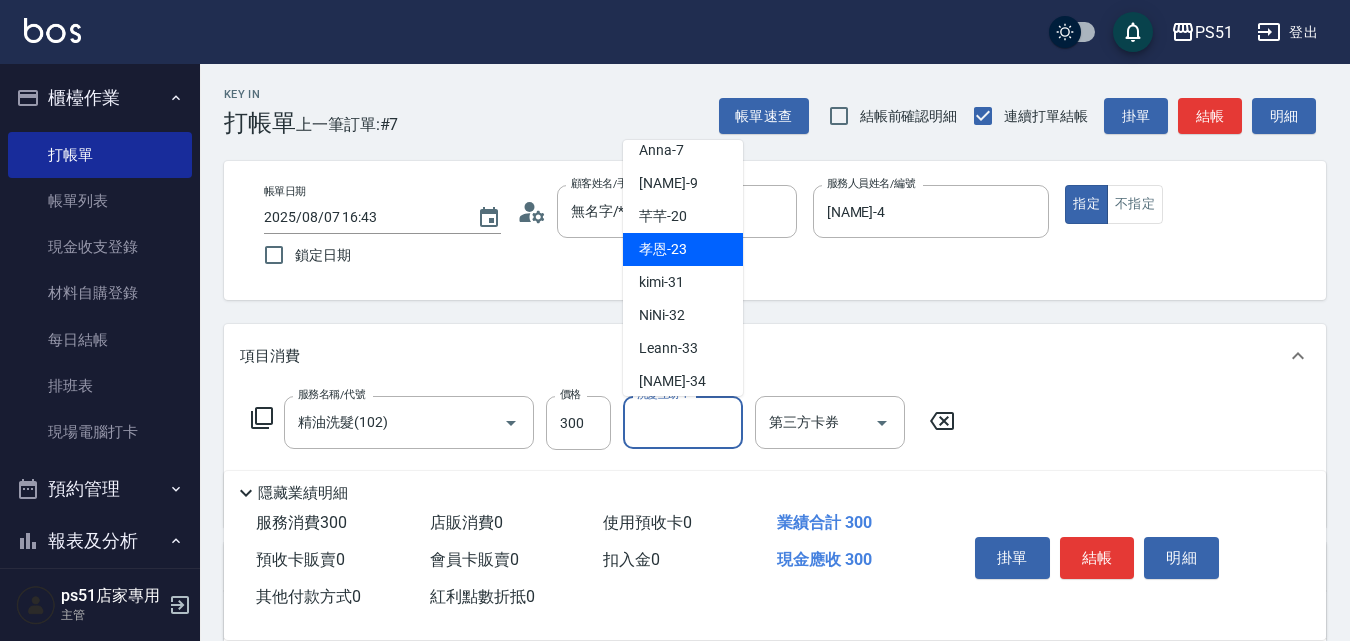 click on "[NAME] -23" at bounding box center [683, 249] 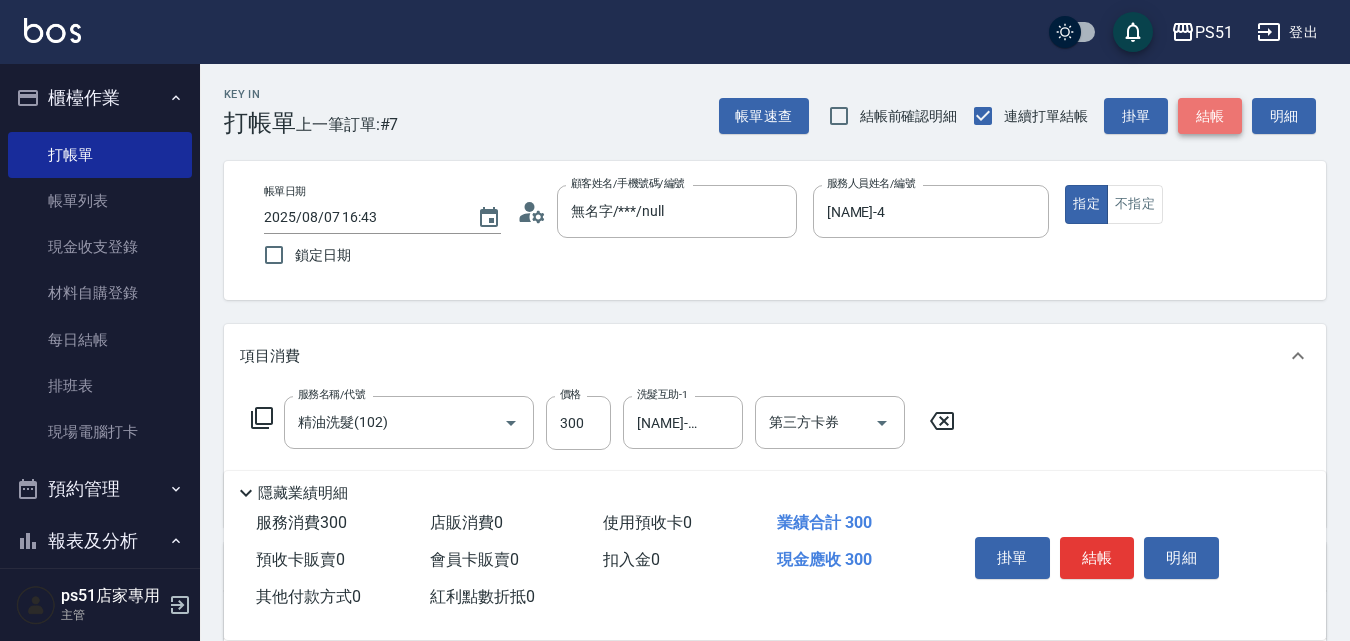 click on "結帳" at bounding box center [1210, 116] 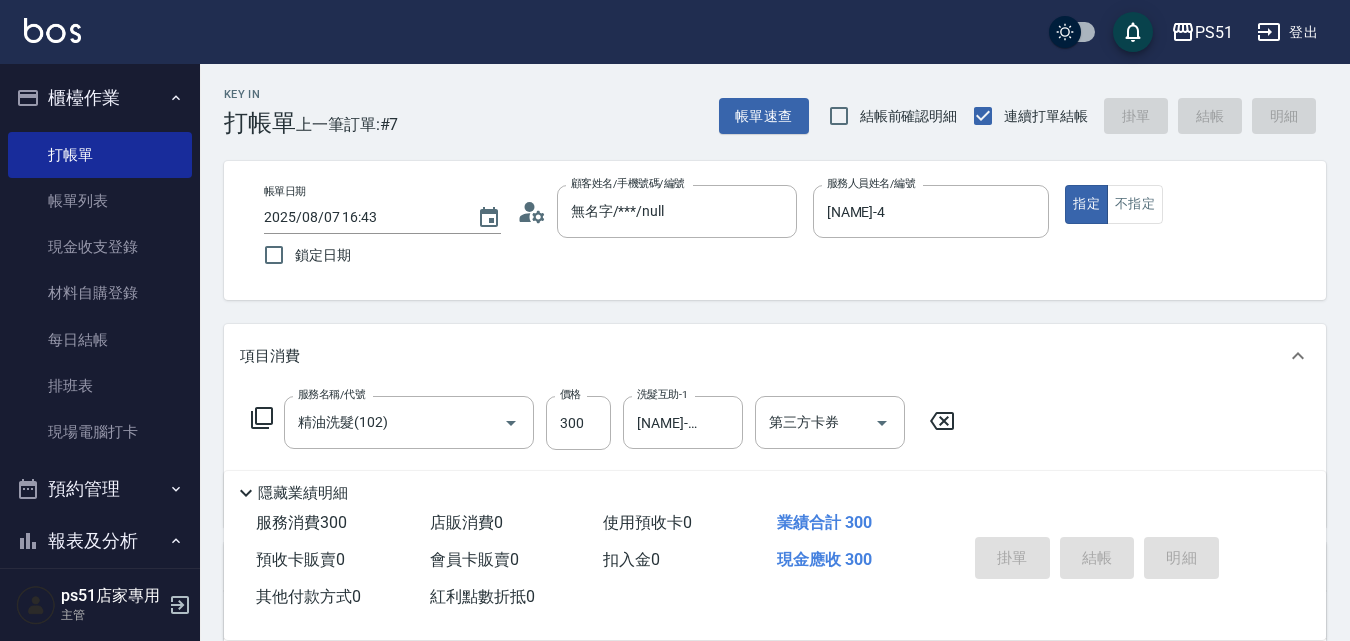 type on "[DATE] [TIME]" 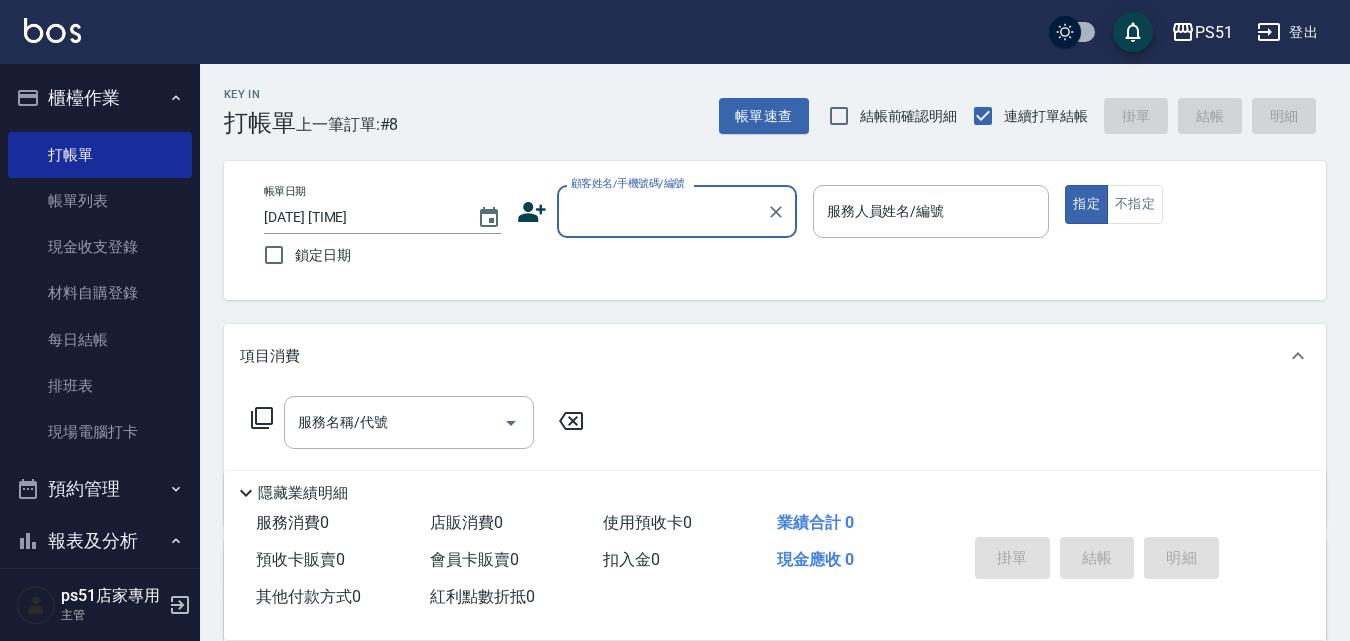 click on "顧客姓名/手機號碼/編號" at bounding box center (662, 211) 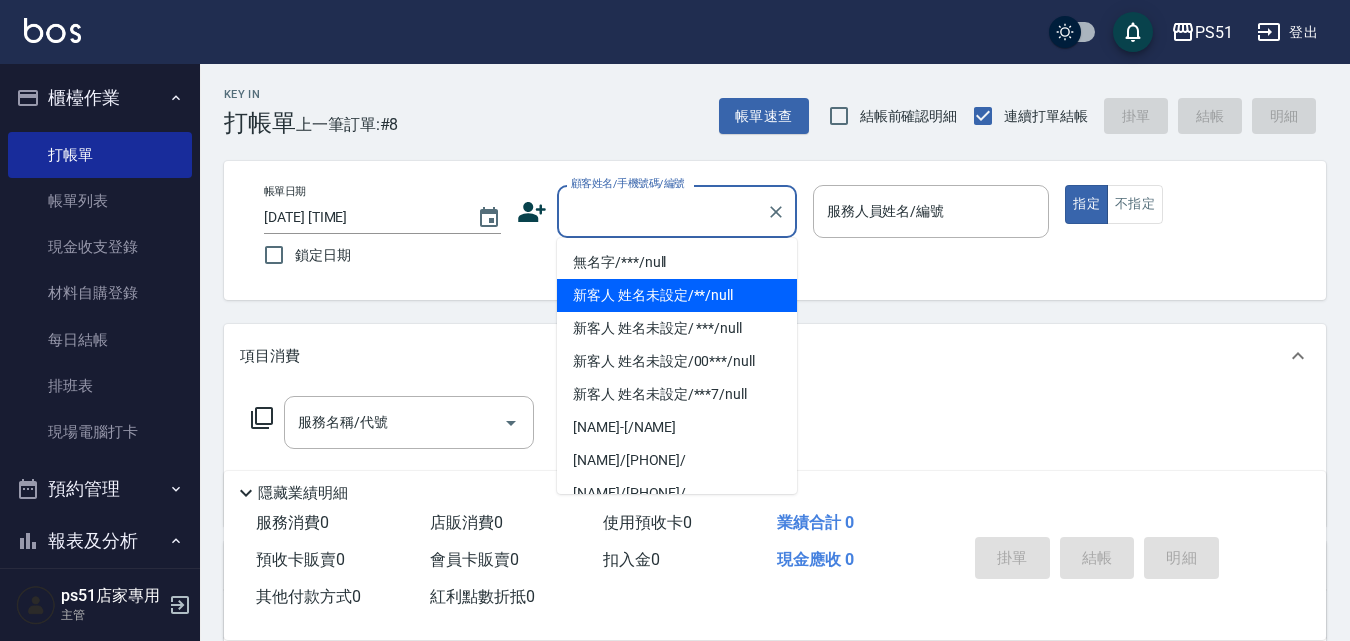 click on "無名字/***/null" at bounding box center [677, 262] 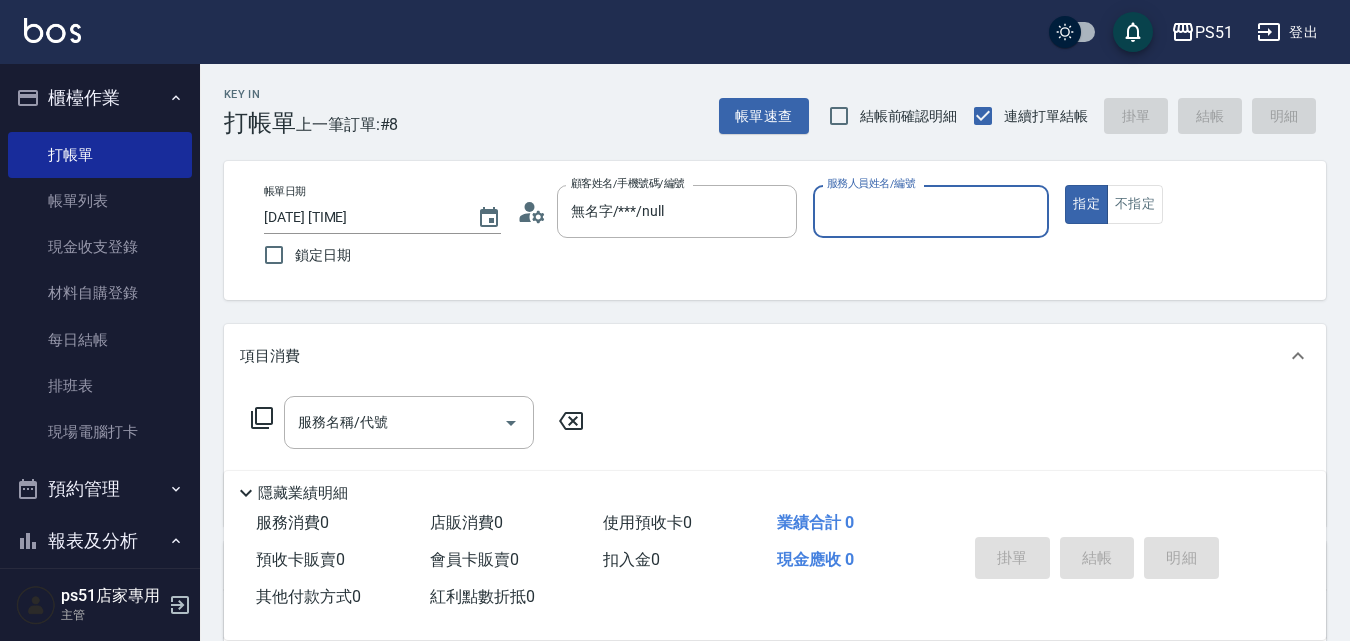 click on "服務人員姓名/編號" at bounding box center [931, 211] 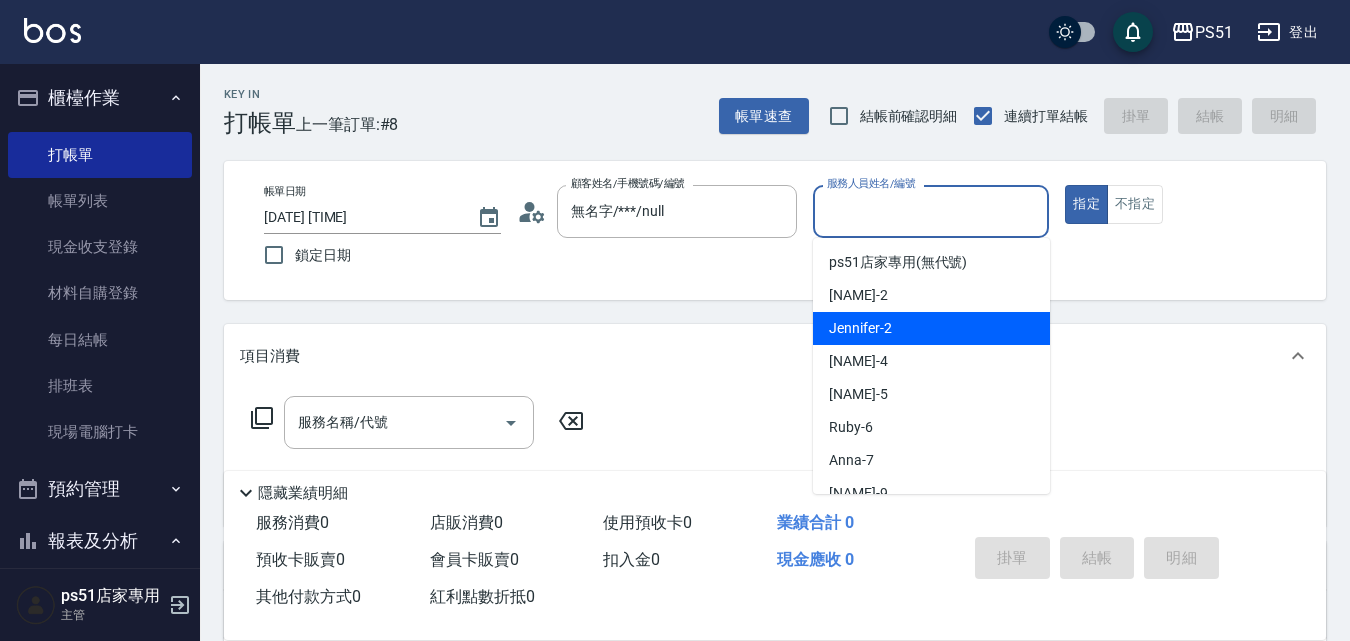 click on "[NAME] -4" at bounding box center (931, 361) 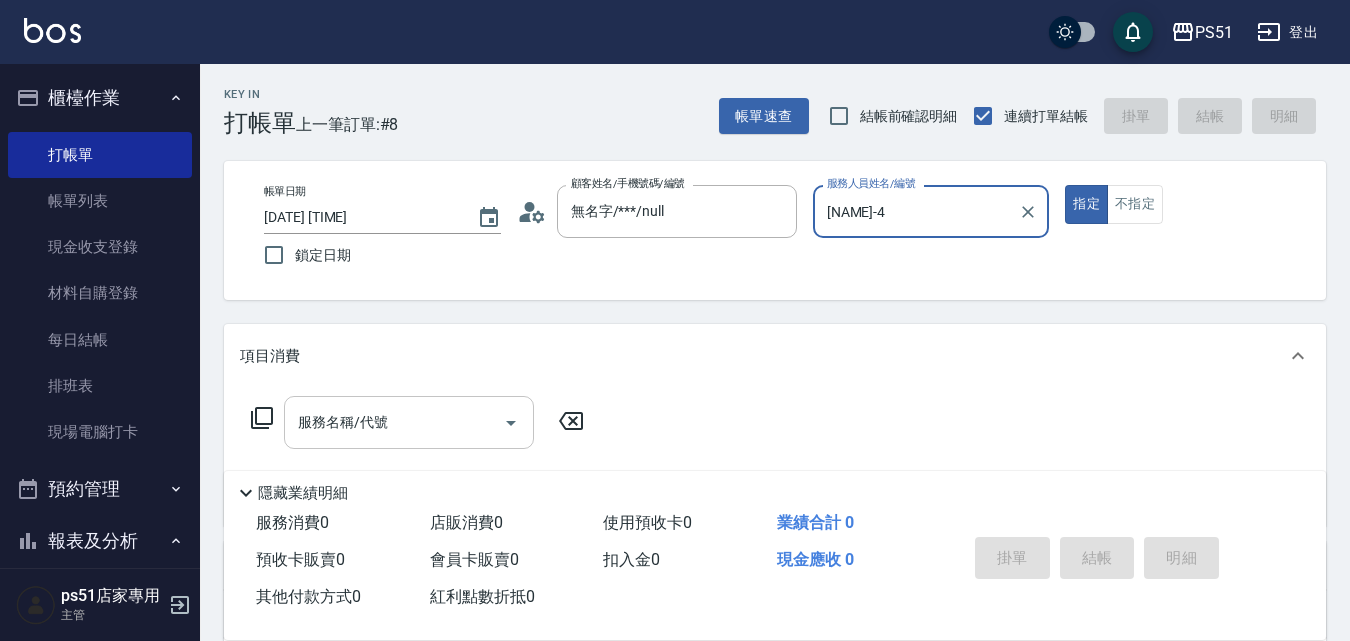 click on "服務名稱/代號" at bounding box center [394, 422] 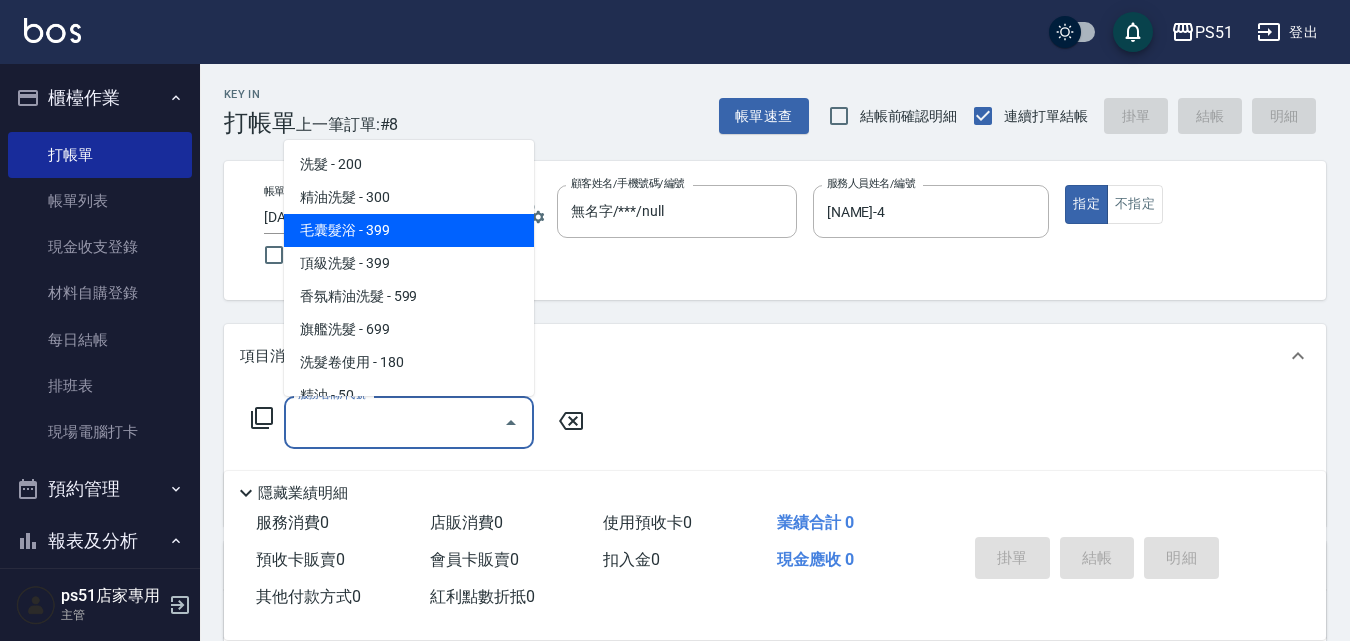click on "精油洗髮 - 300" at bounding box center [409, 197] 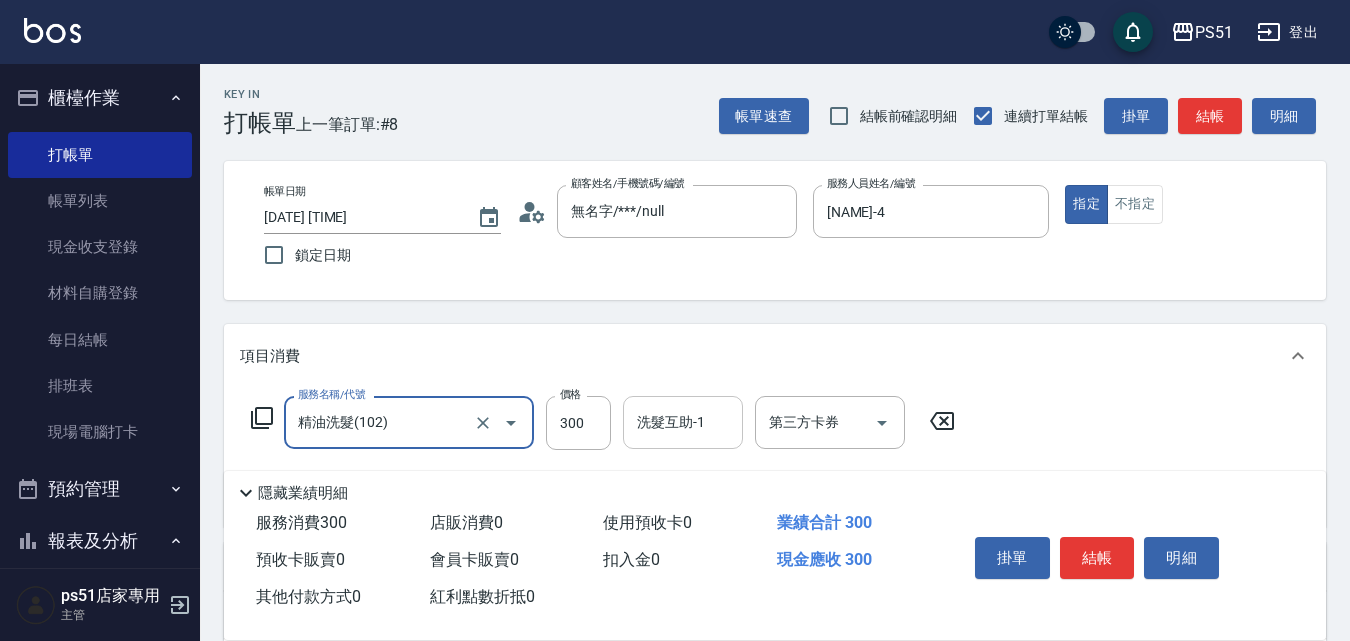 click on "洗髮互助-1 洗髮互助-1" at bounding box center [683, 422] 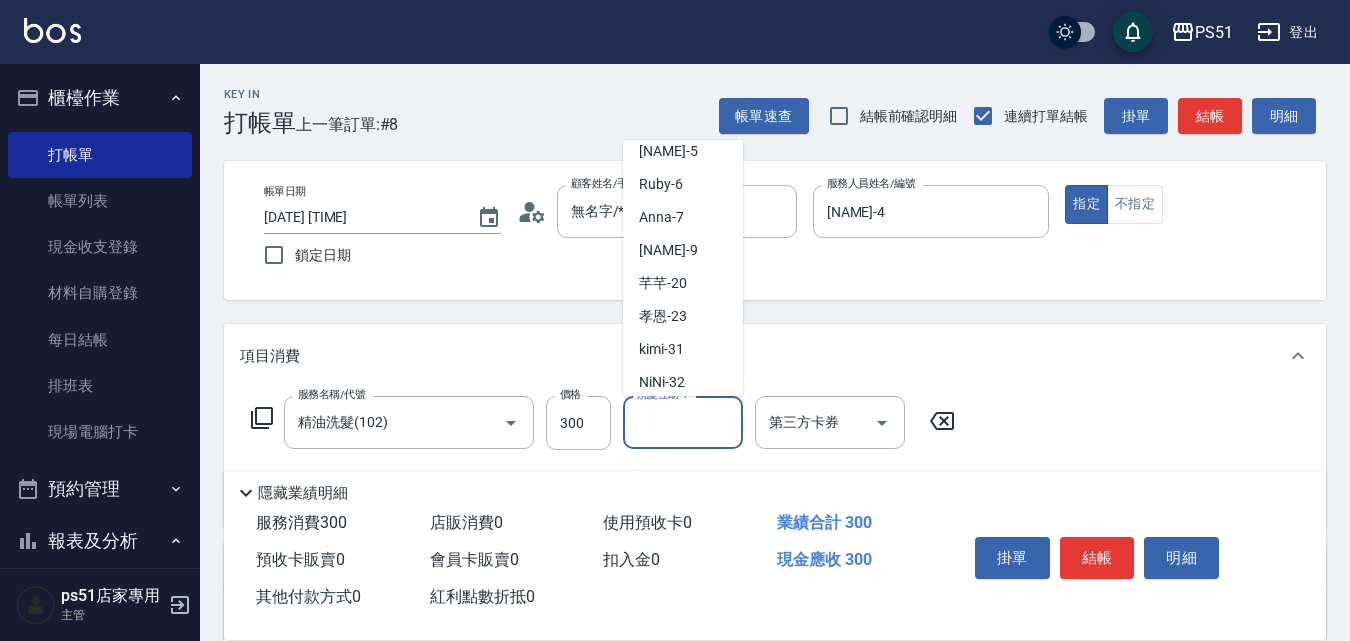 scroll, scrollTop: 233, scrollLeft: 0, axis: vertical 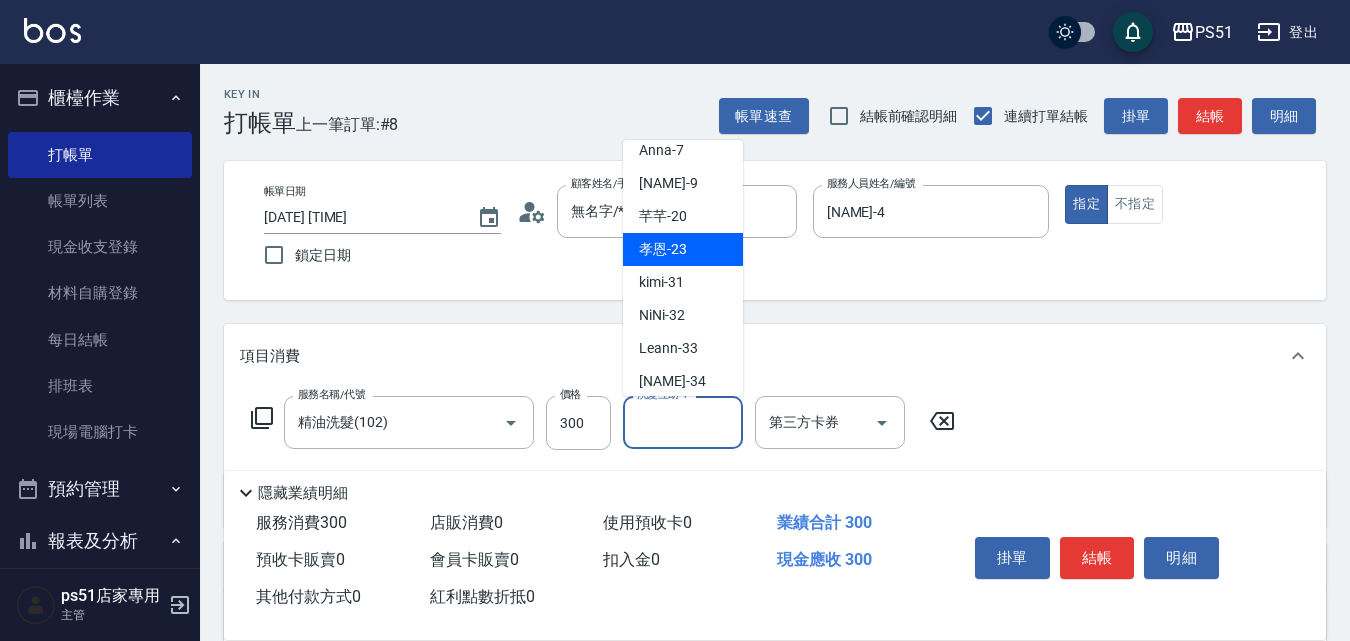 click on "[NAME] -23" at bounding box center (663, 249) 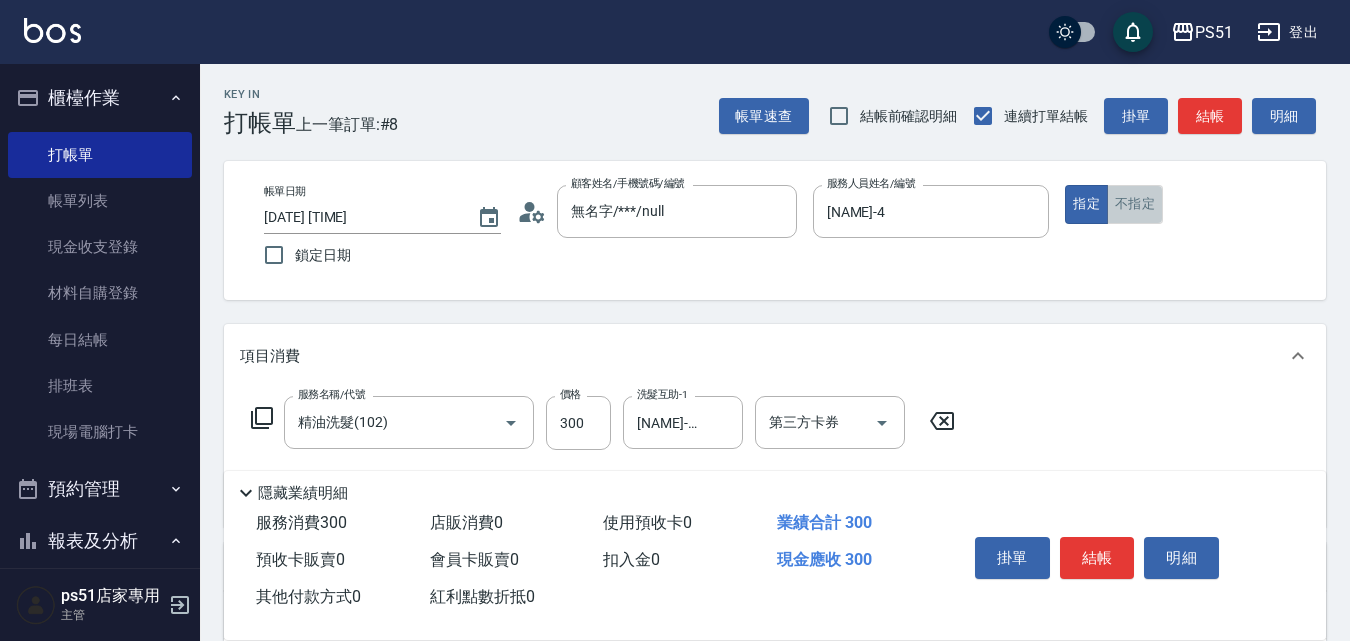 click on "不指定" at bounding box center [1135, 204] 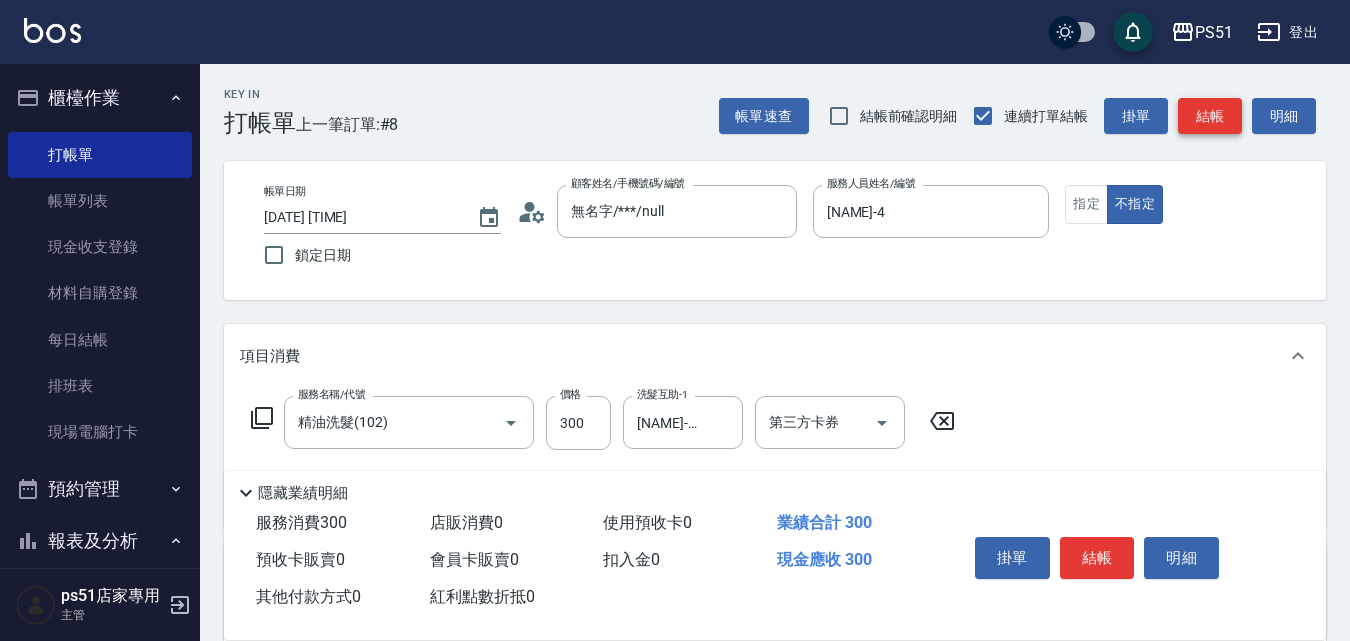 click on "結帳" at bounding box center (1210, 116) 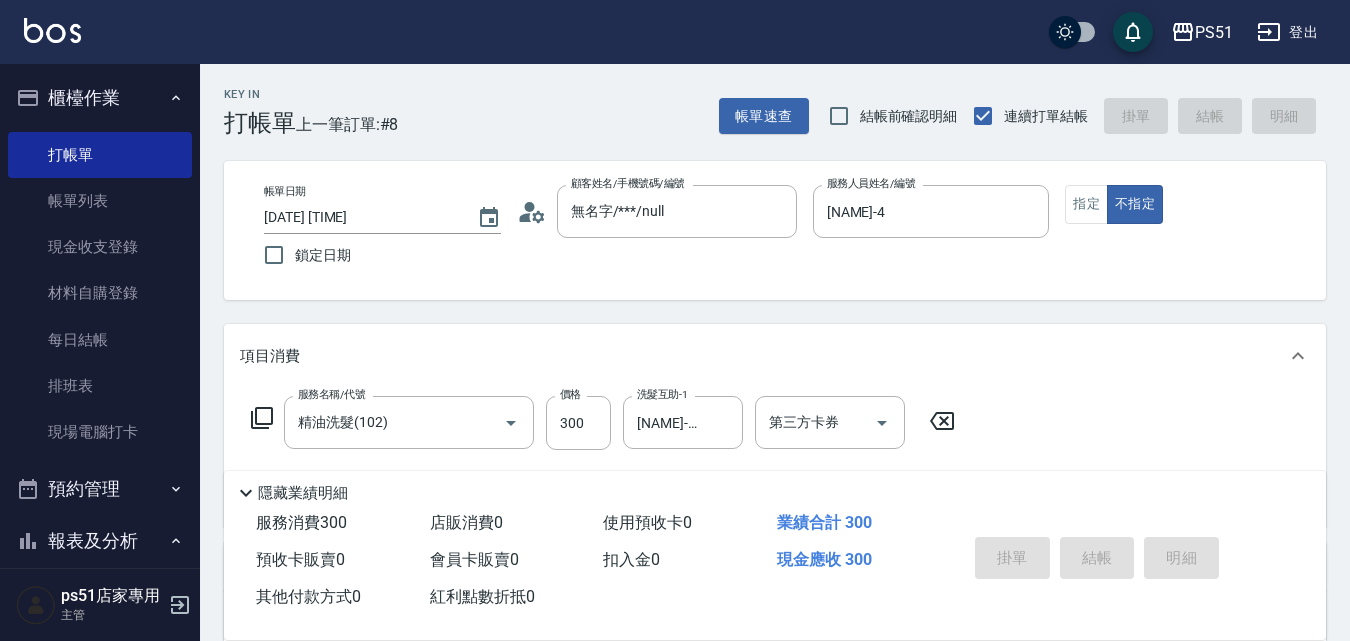 type on "2025/08/07 17:50" 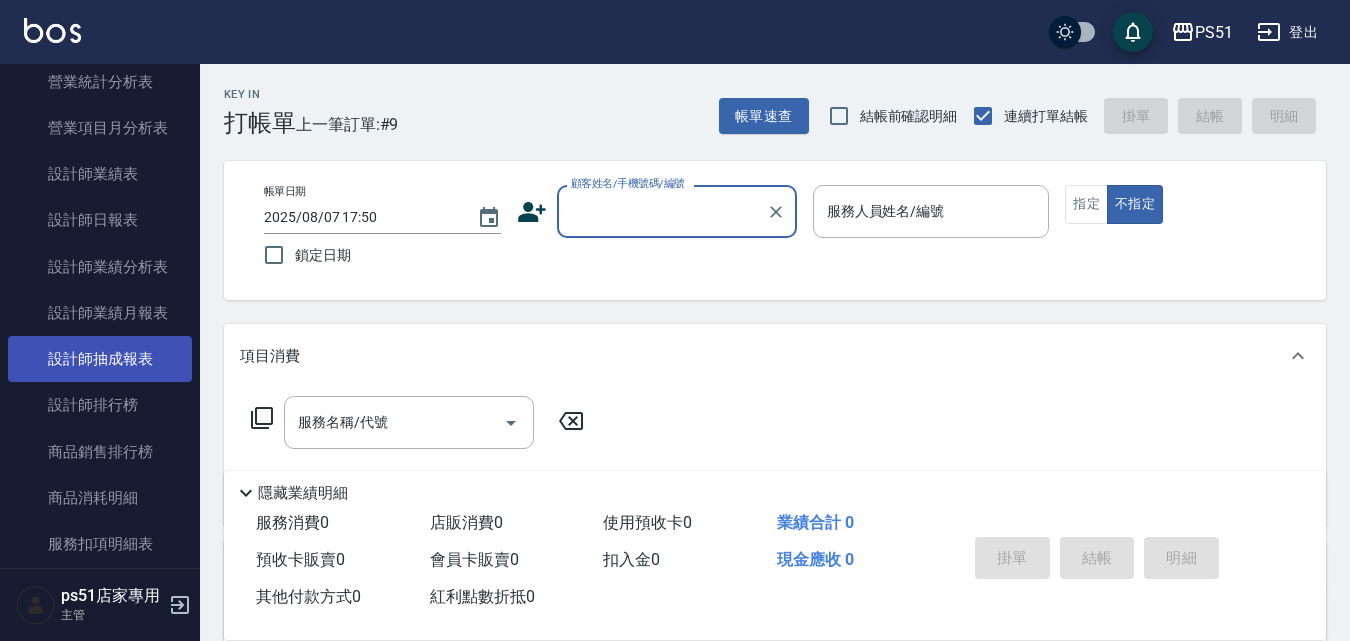 scroll, scrollTop: 933, scrollLeft: 0, axis: vertical 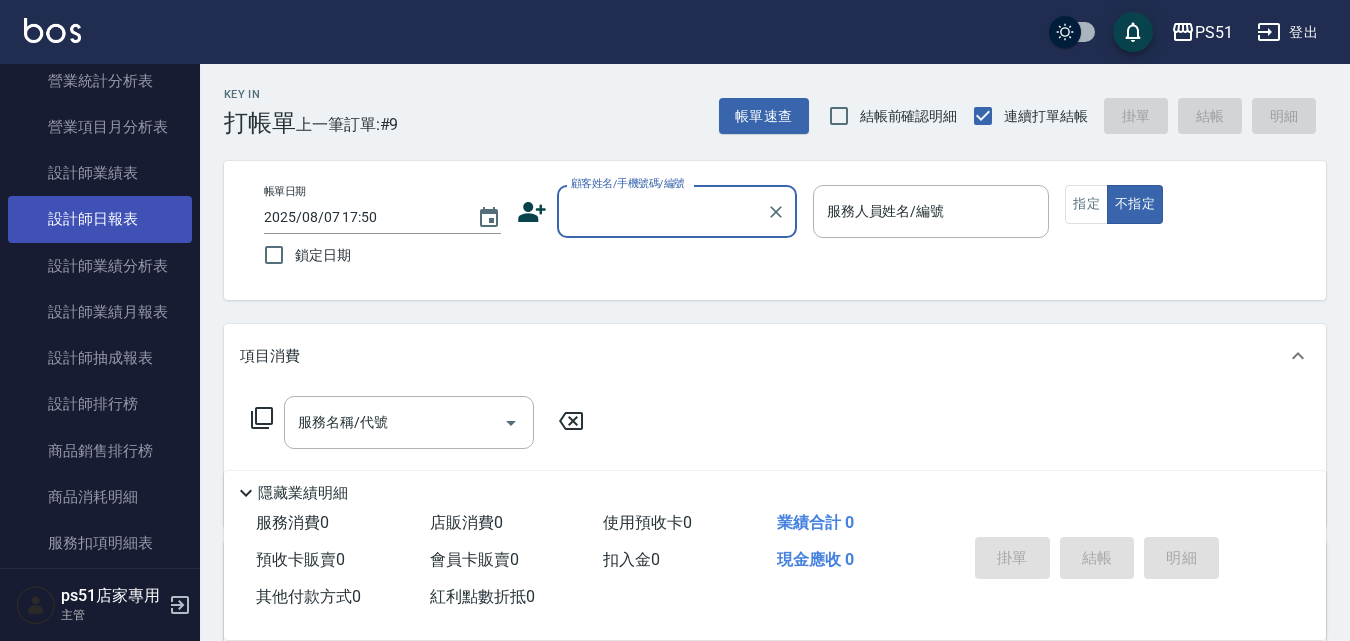 click on "設計師日報表" at bounding box center [100, 219] 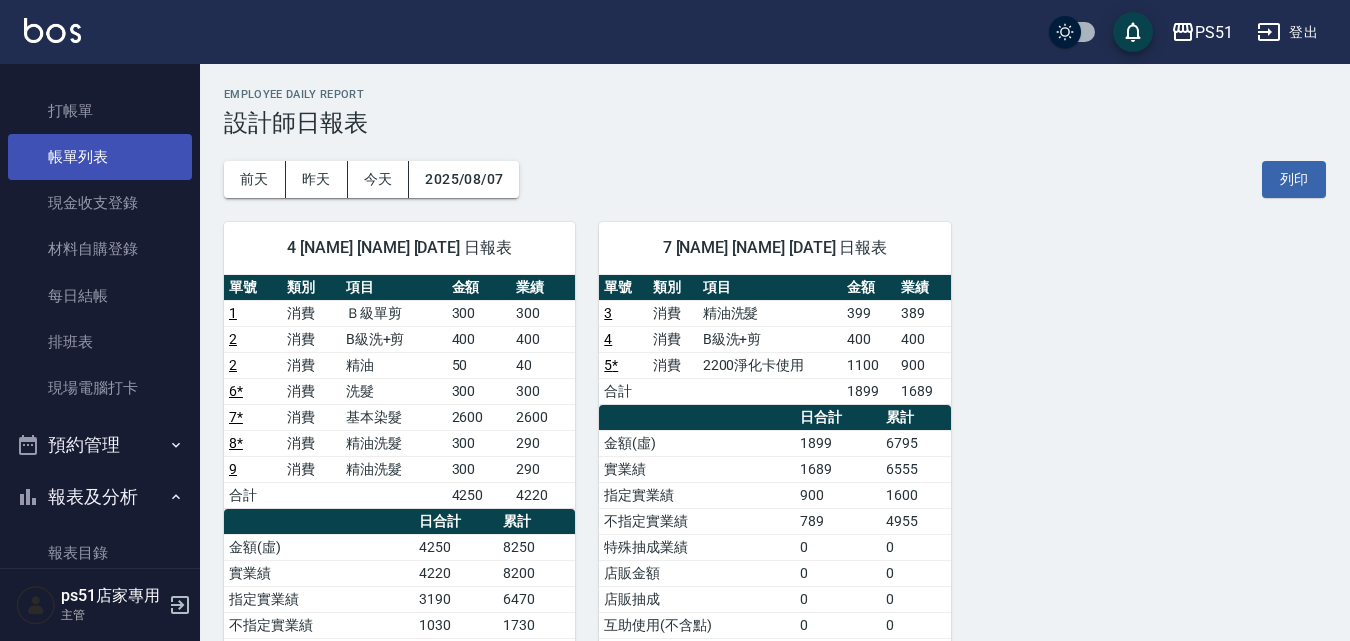 scroll, scrollTop: 0, scrollLeft: 0, axis: both 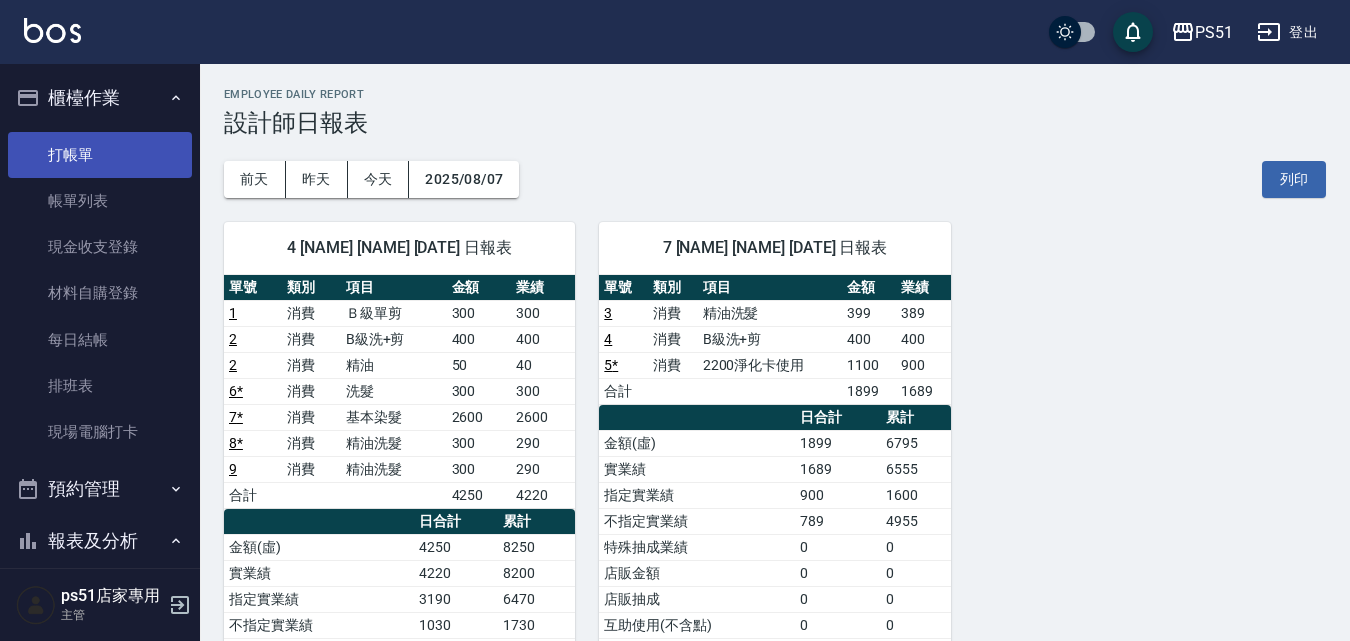 click on "打帳單" at bounding box center [100, 155] 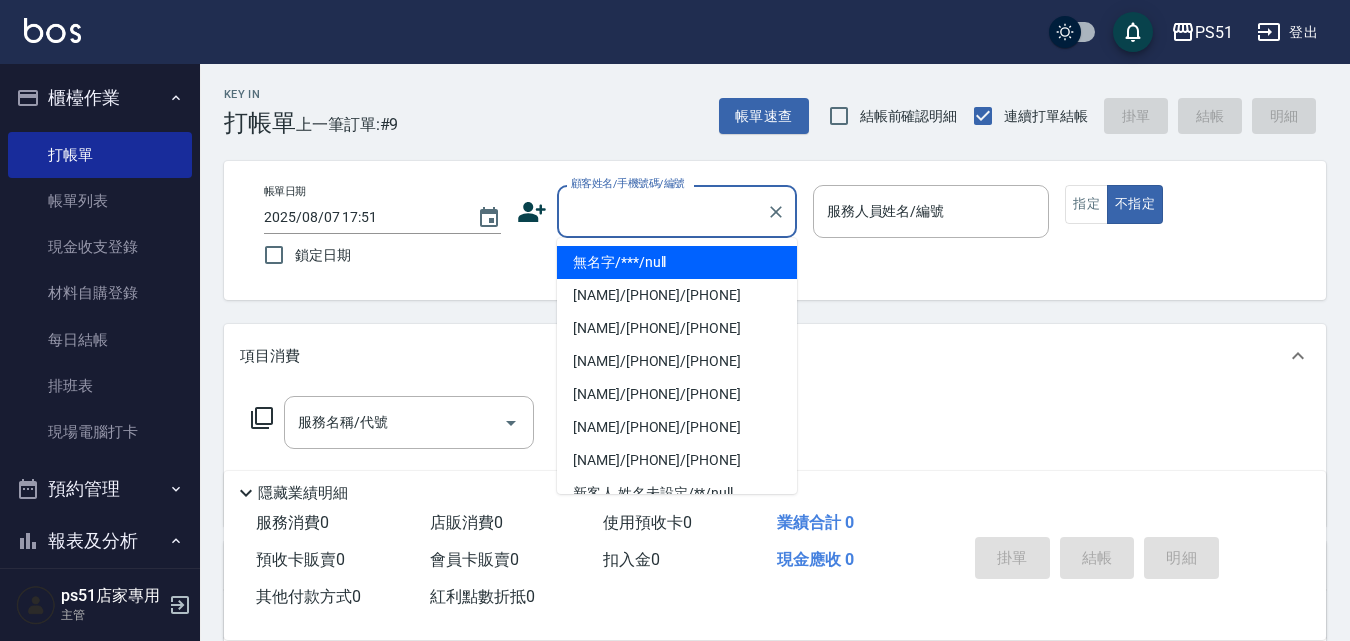 type on "無名字/***/null" 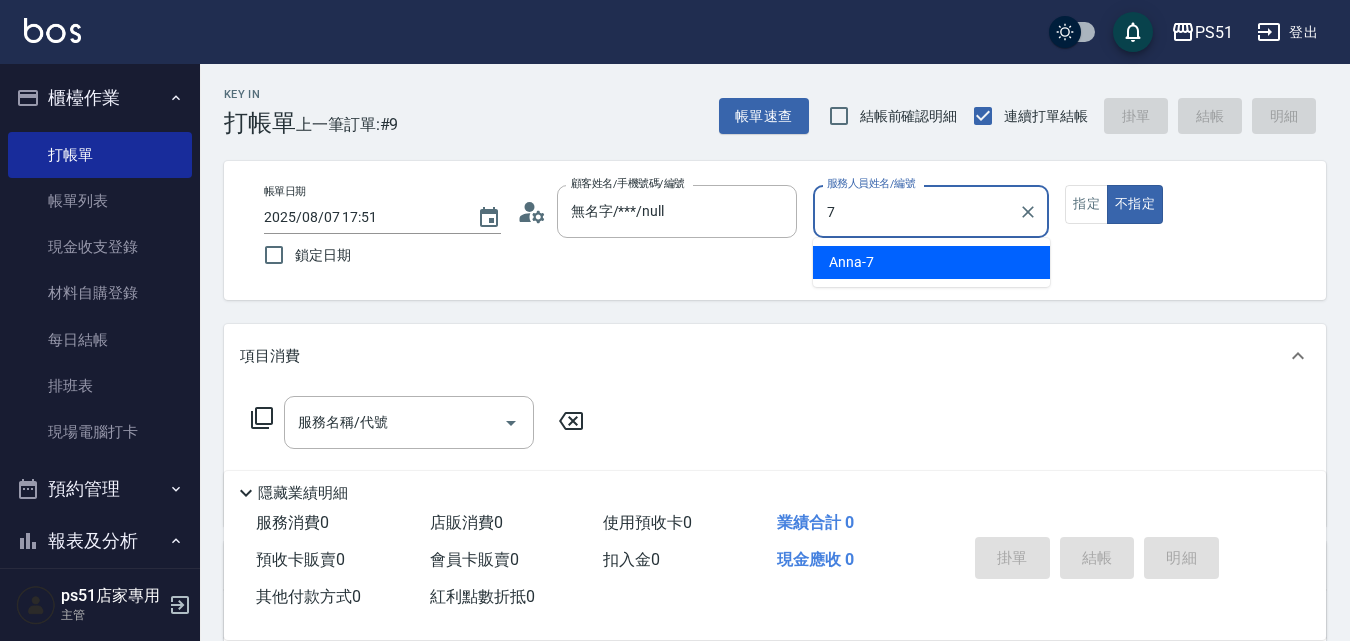 type on "[NAME]-7" 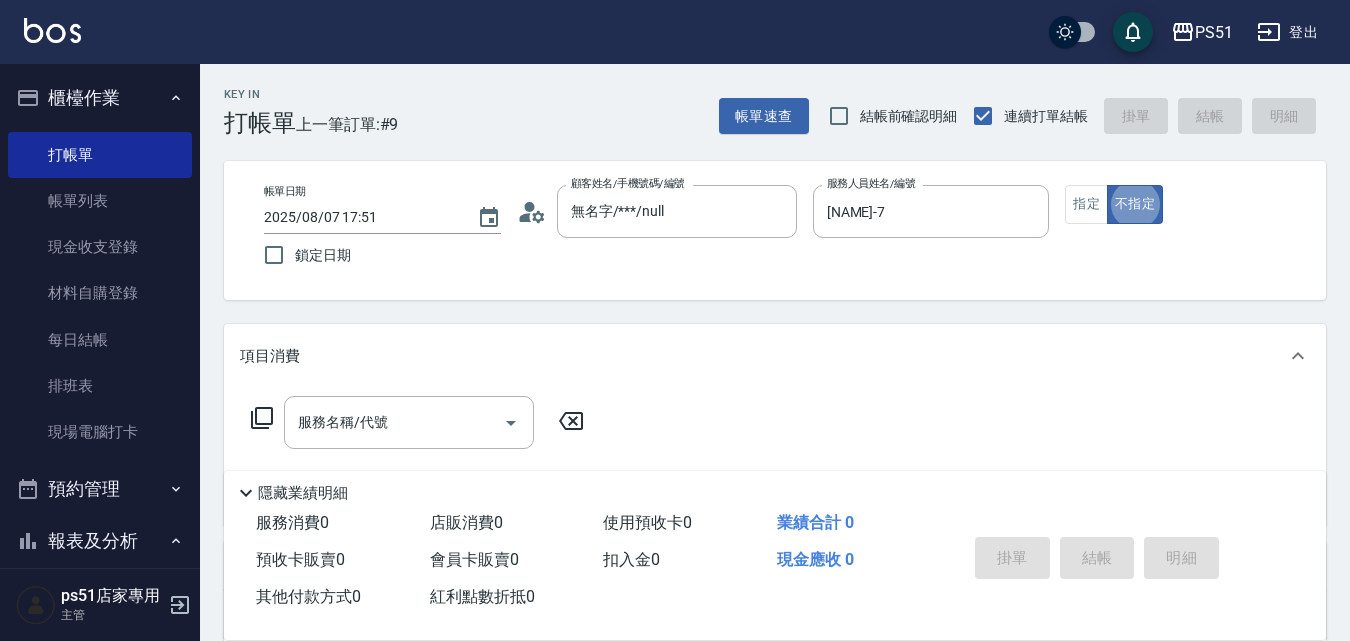 type on "false" 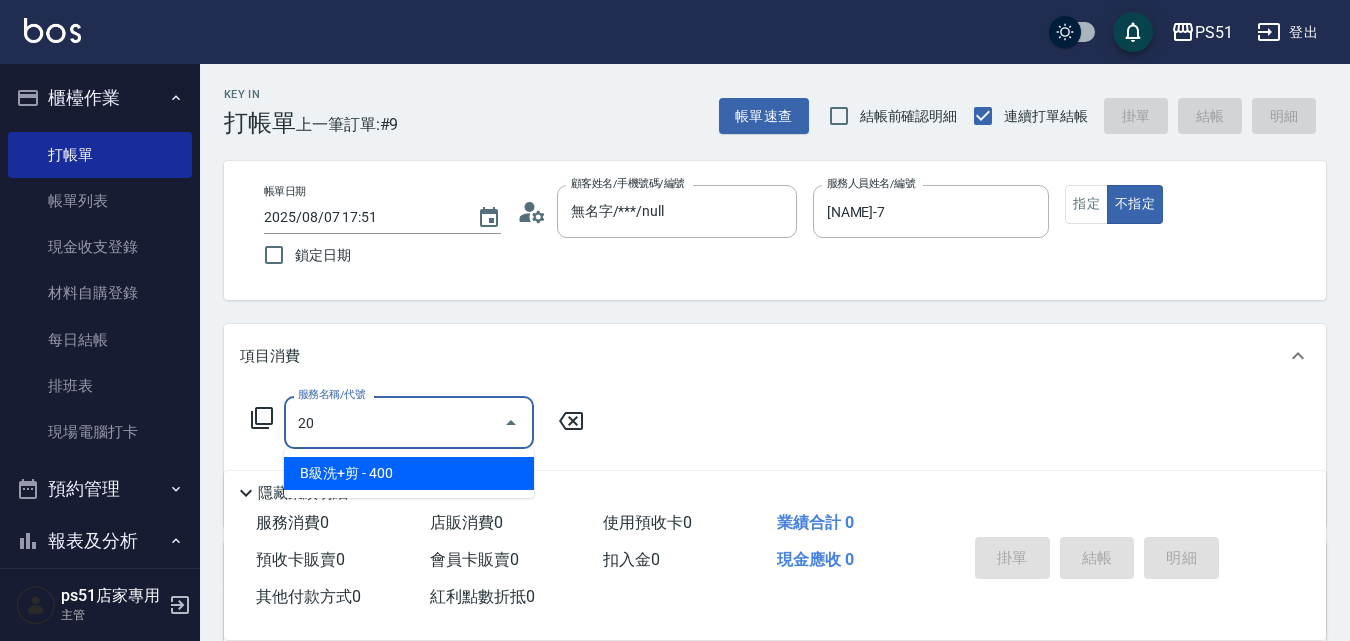 type on "2" 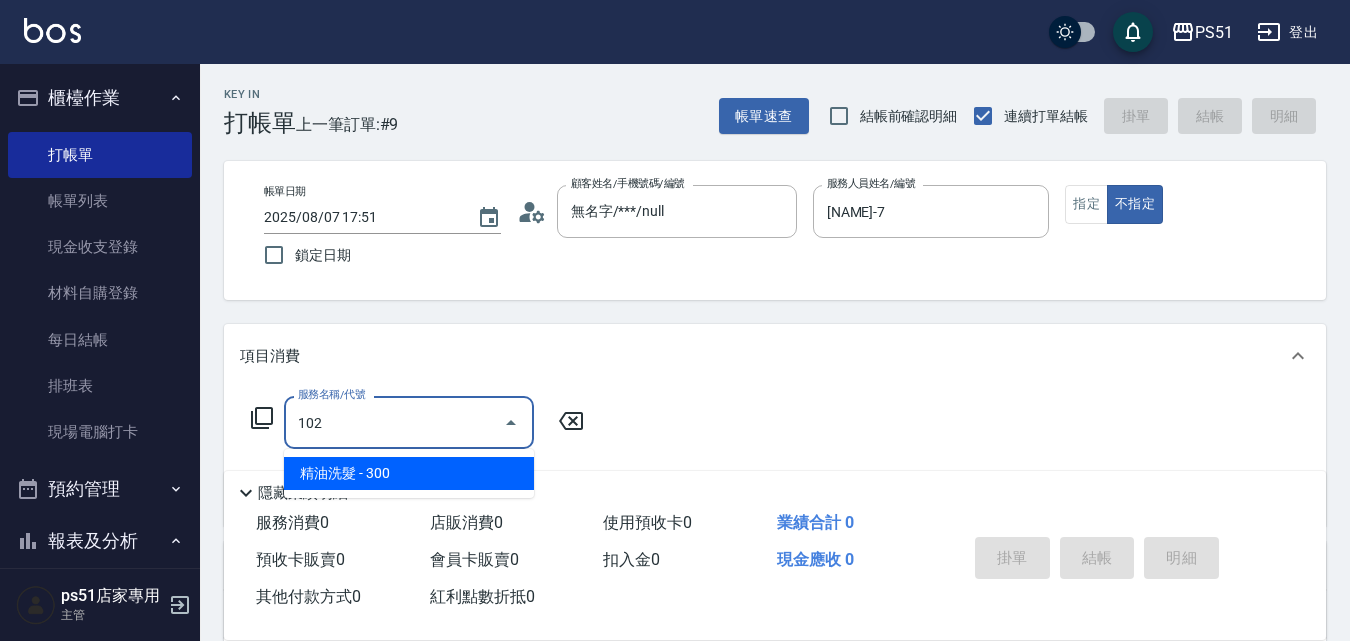 type on "精油洗髮(102)" 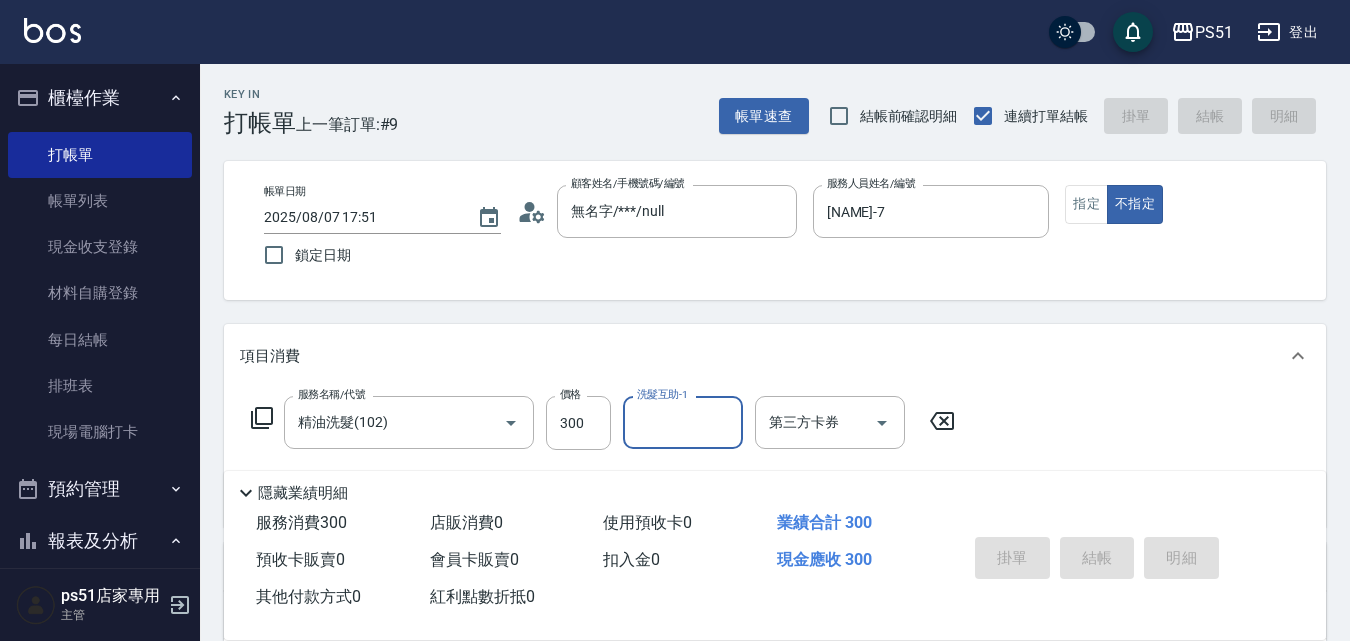type on "[DATE] [TIME]" 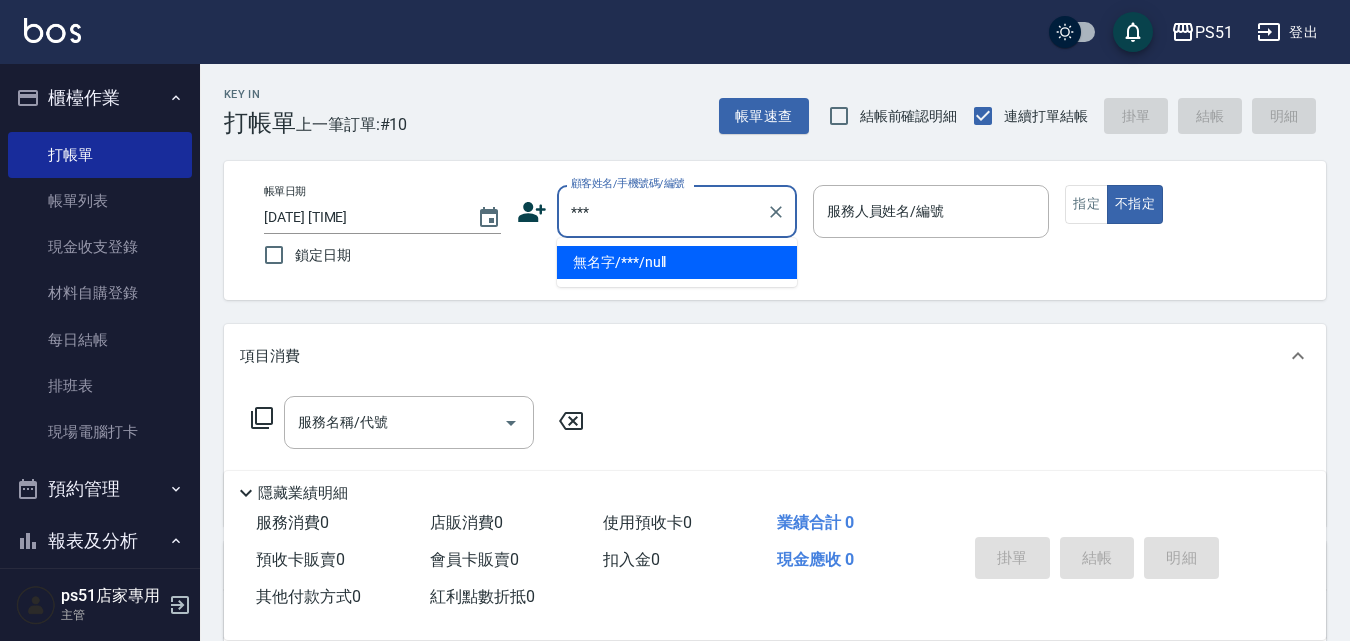 type on "無名字/***/null" 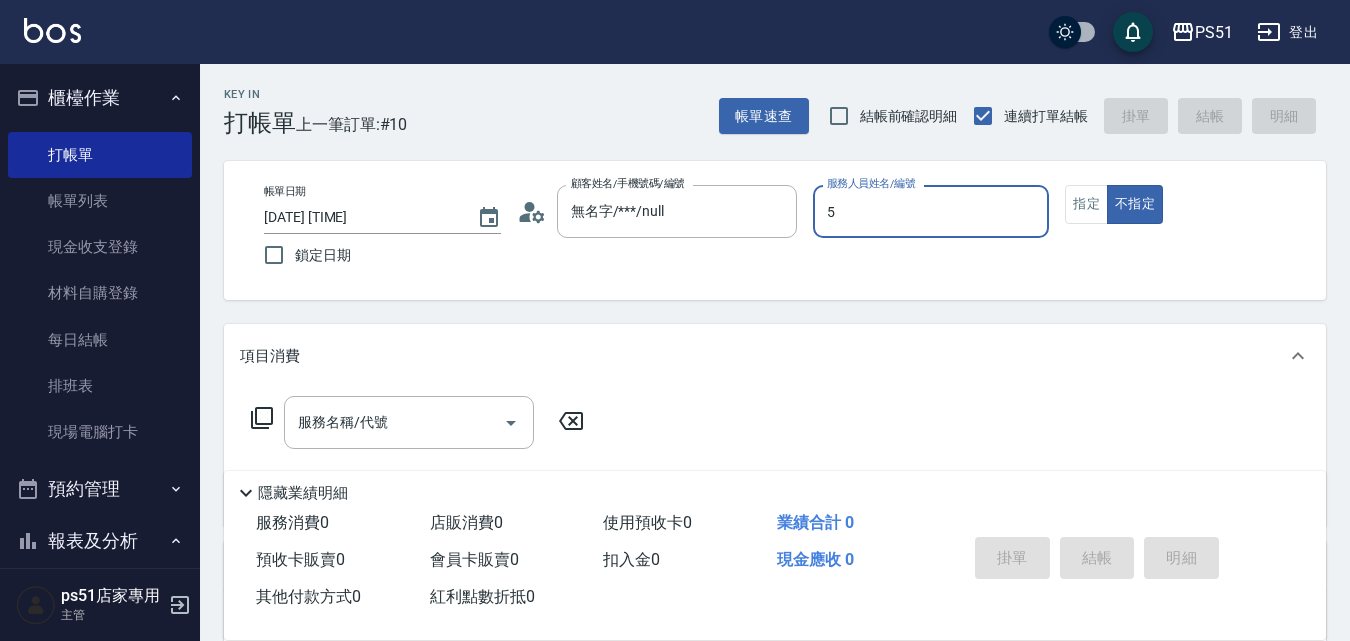 type on "[NAME]-5" 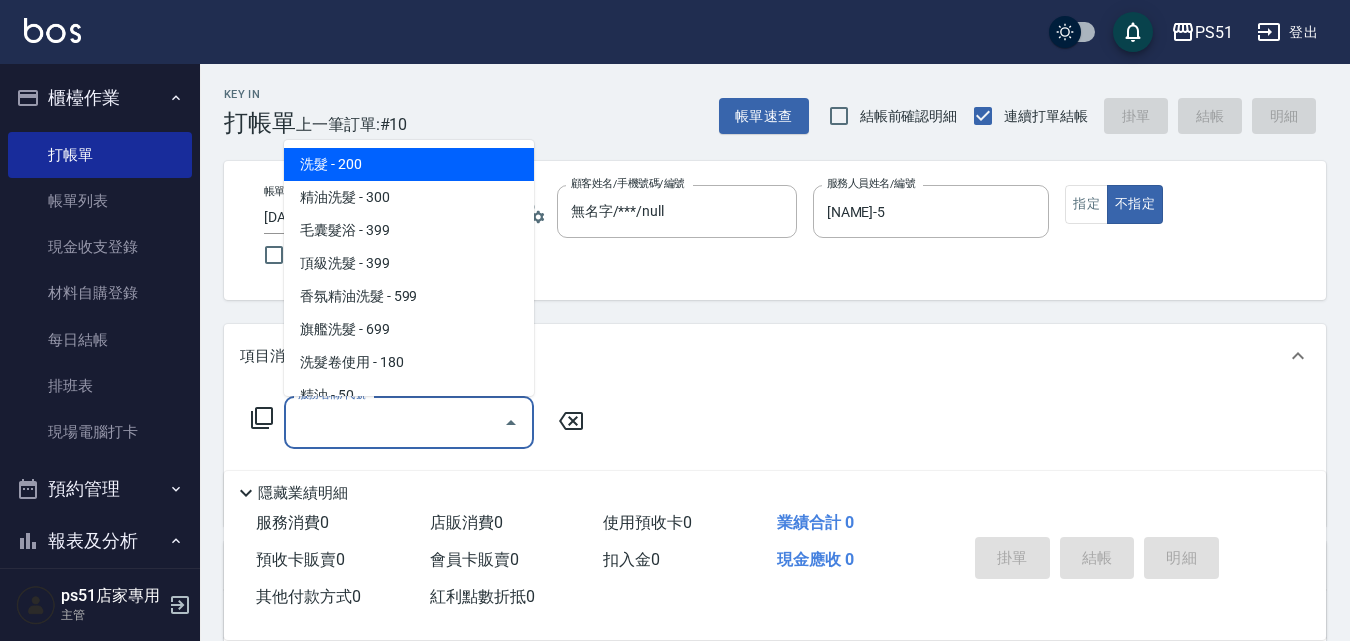 click on "服務名稱/代號" at bounding box center [394, 422] 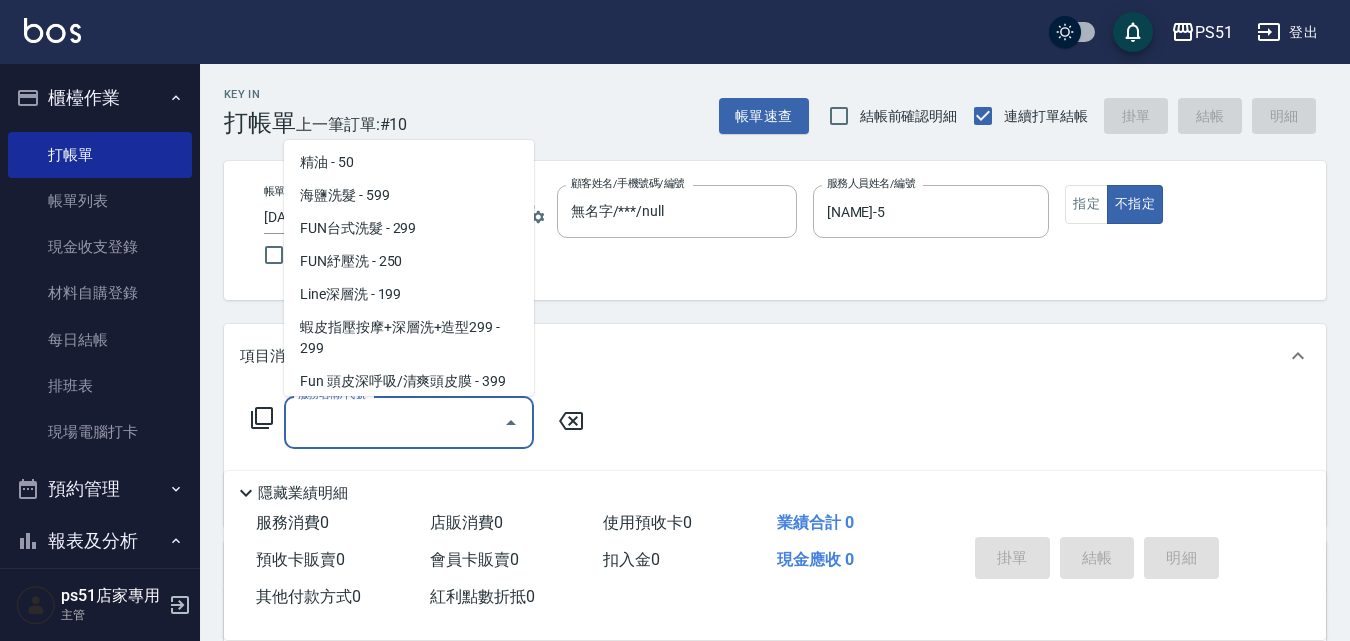 scroll, scrollTop: 0, scrollLeft: 0, axis: both 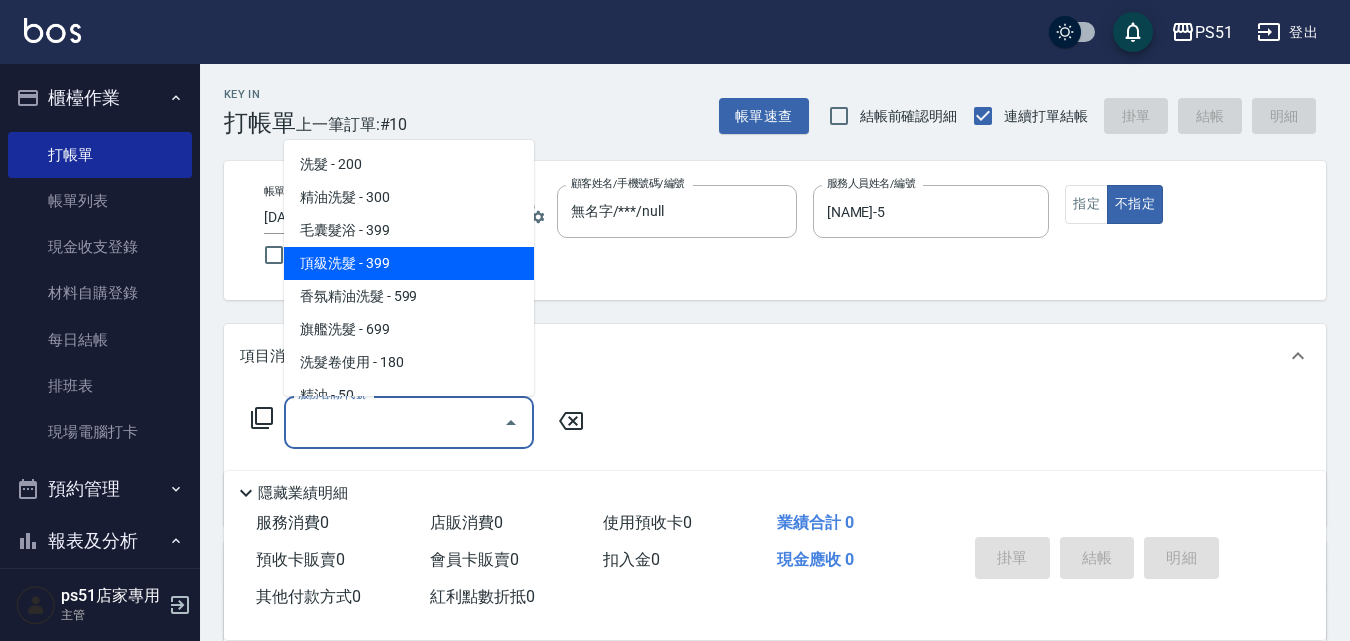 click on "頂級洗髮 - 399" at bounding box center [409, 263] 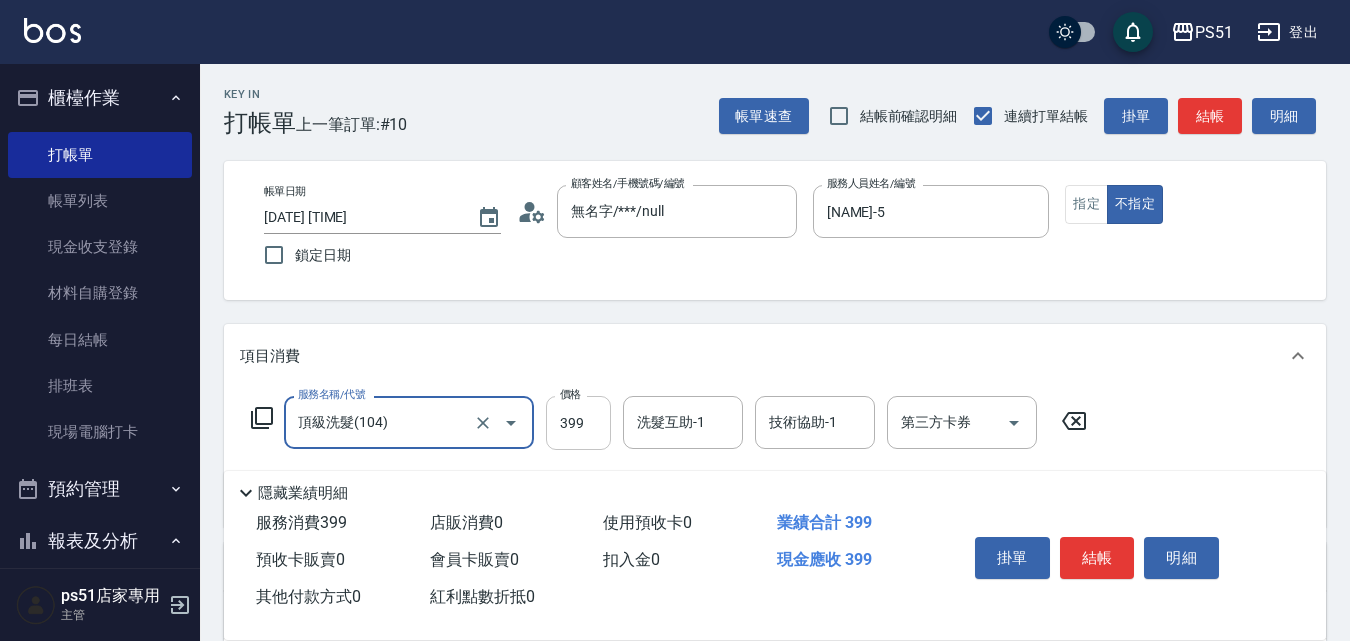 click on "399" at bounding box center [578, 423] 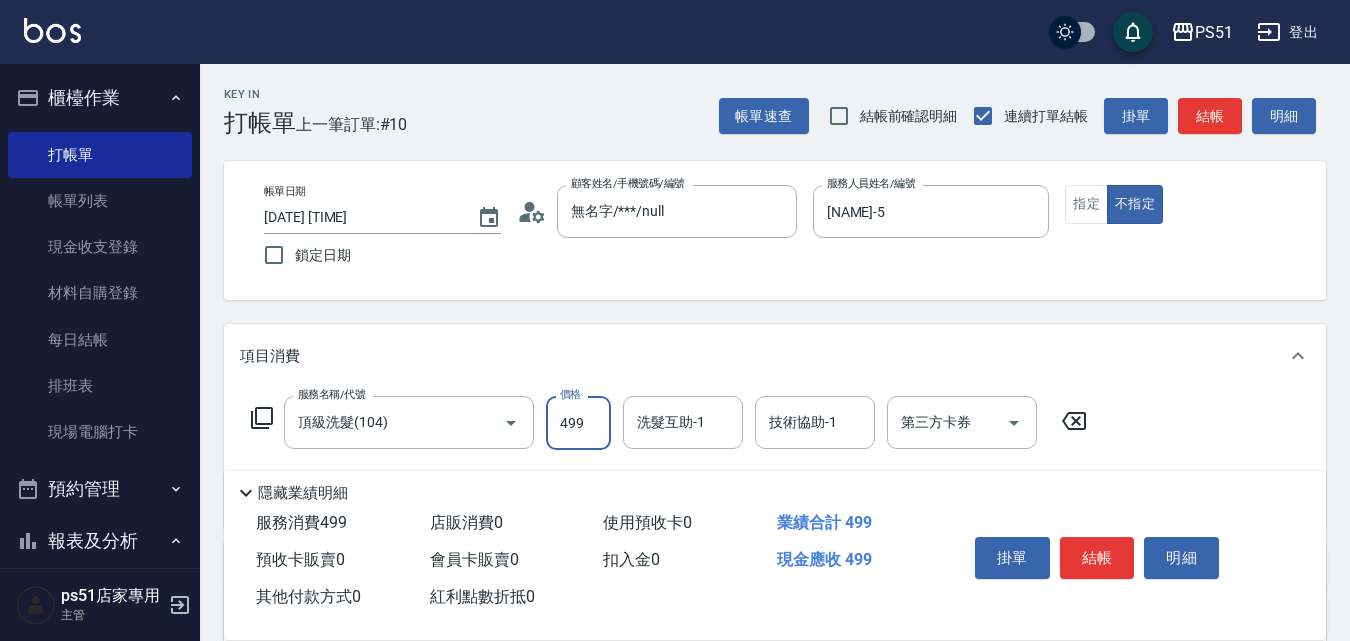type on "499" 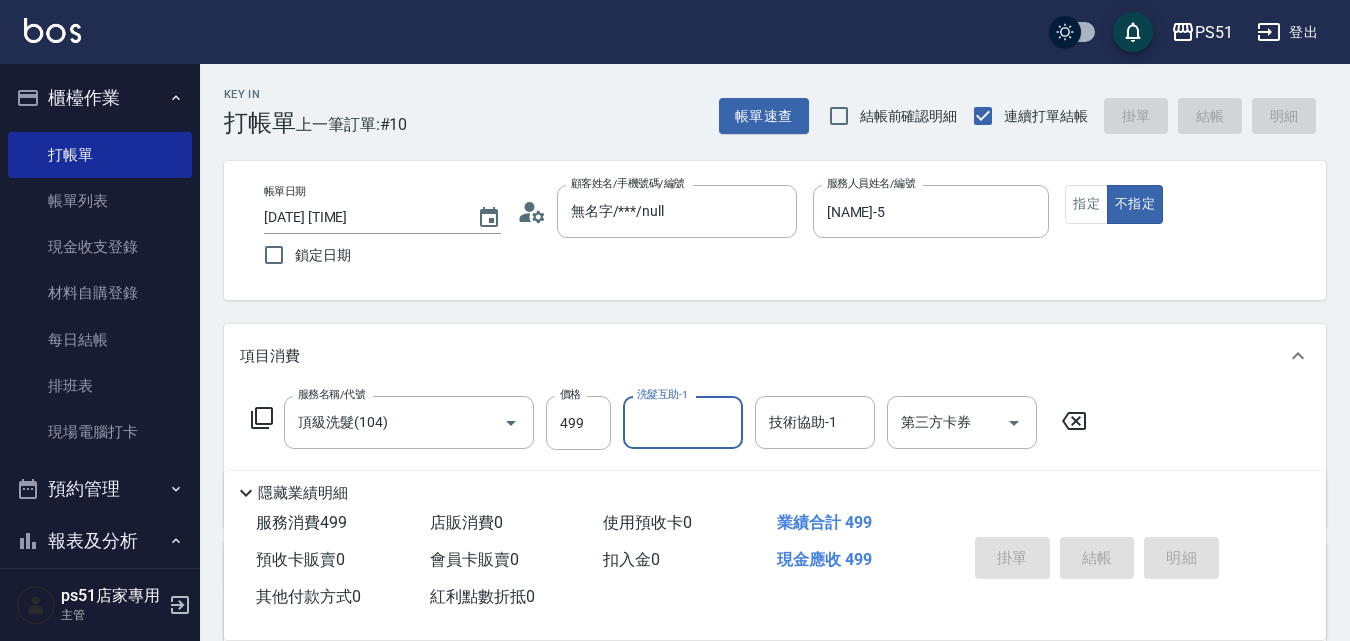 type on "2025/08/07 18:09" 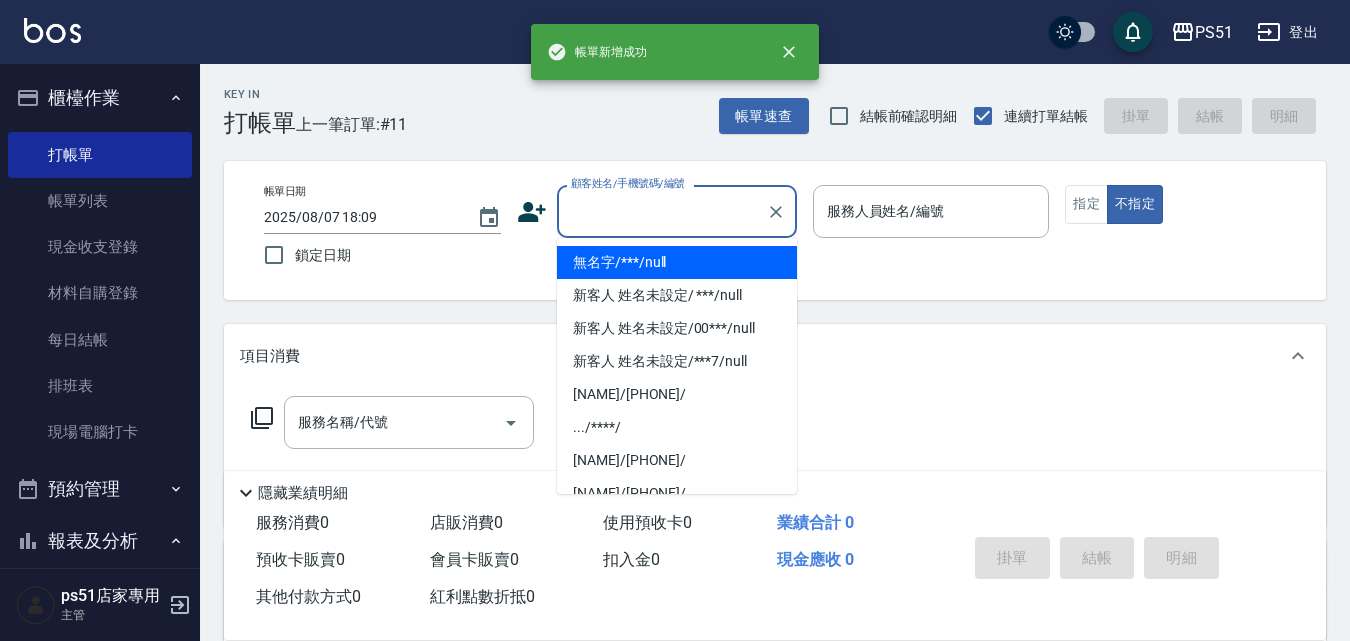 click on "顧客姓名/手機號碼/編號" at bounding box center [662, 211] 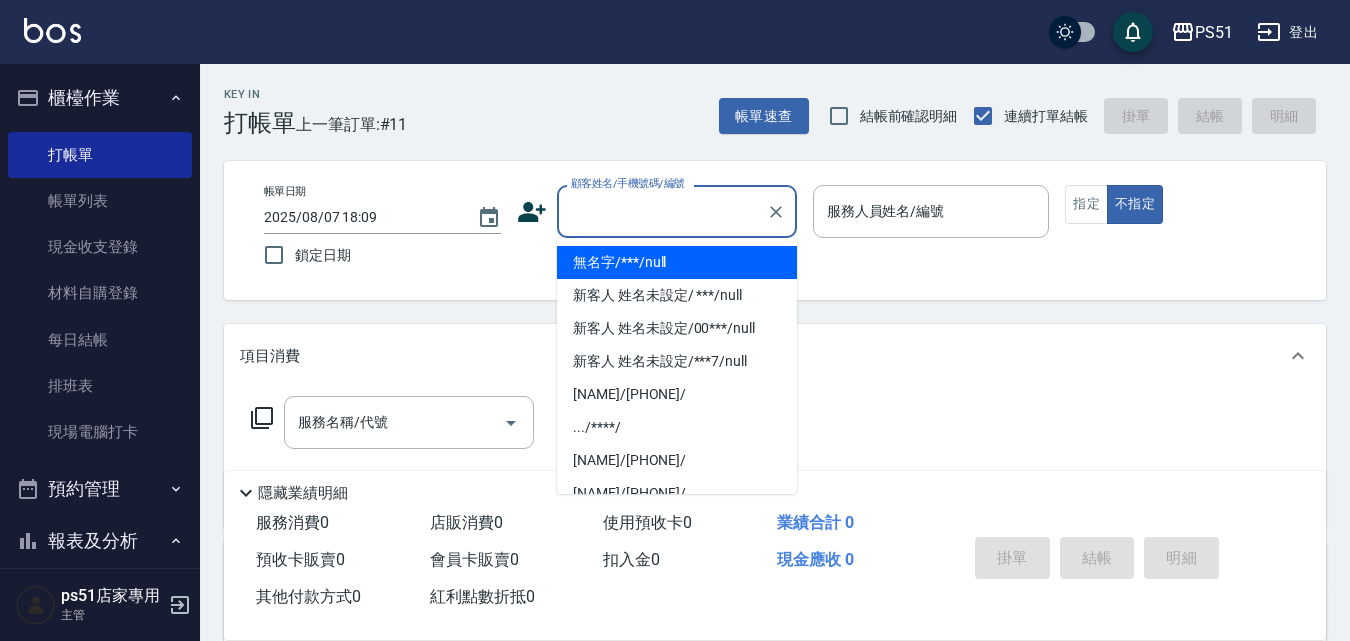 click on "無名字/***/null" at bounding box center (677, 262) 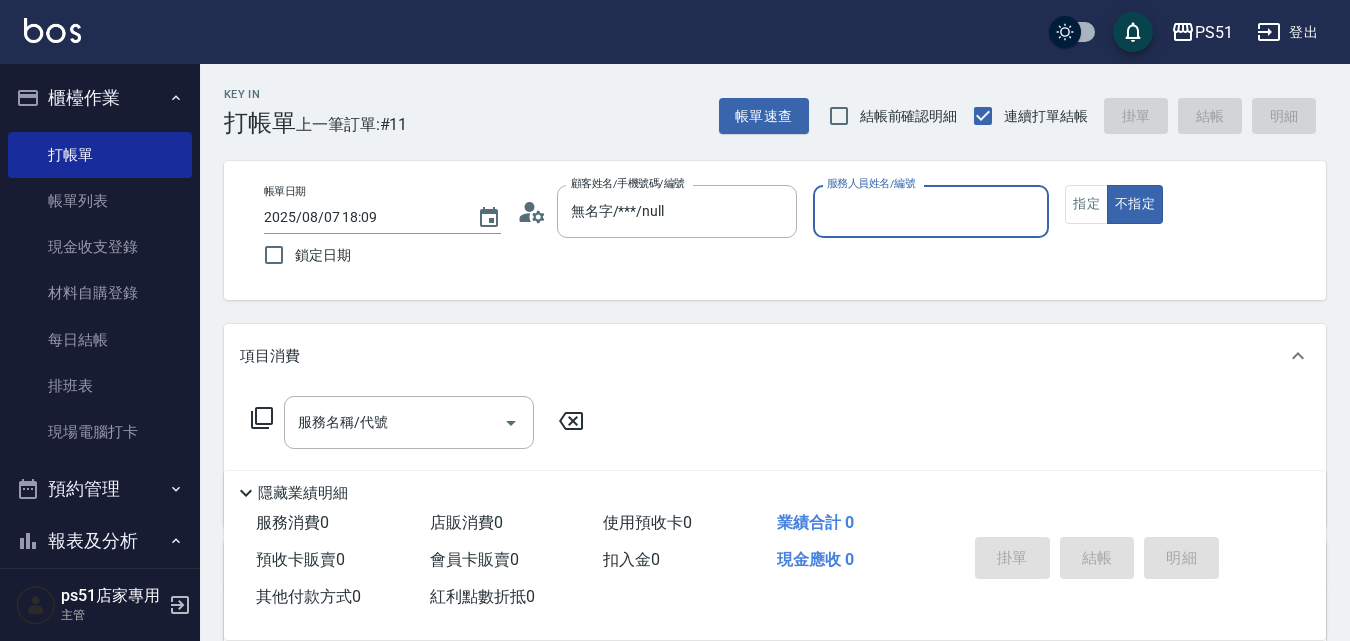 click on "服務人員姓名/編號" at bounding box center [931, 211] 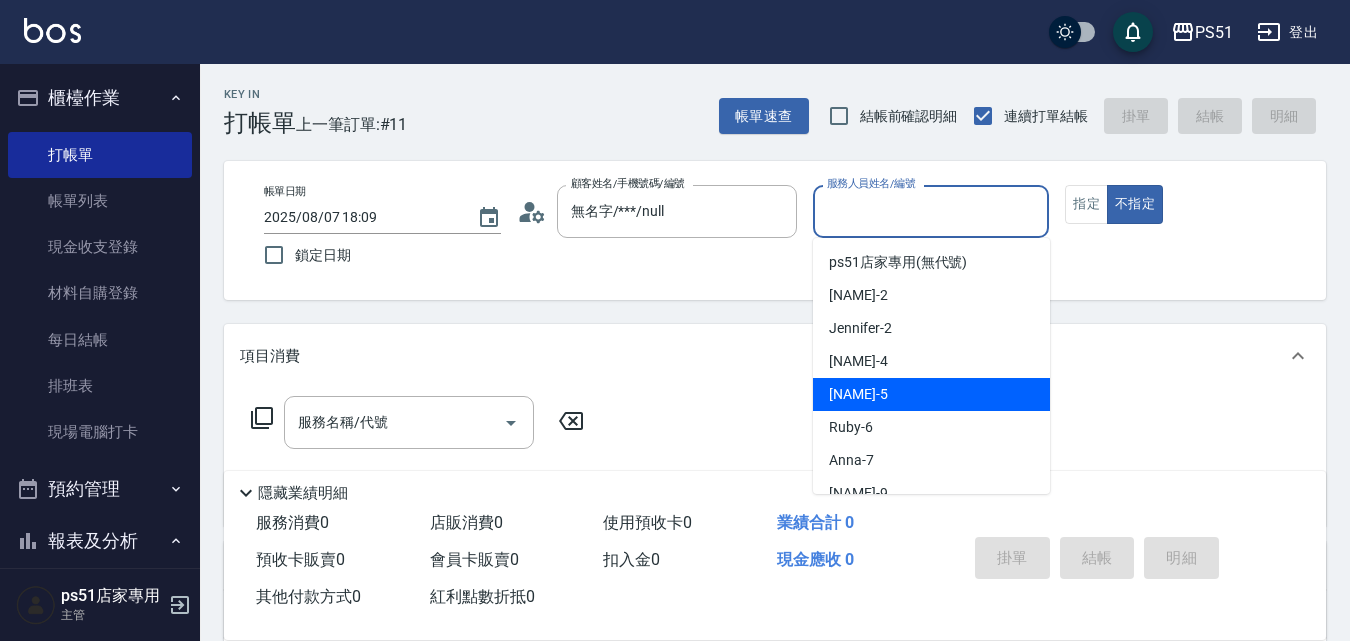 click on "[NAME] -5" at bounding box center (858, 394) 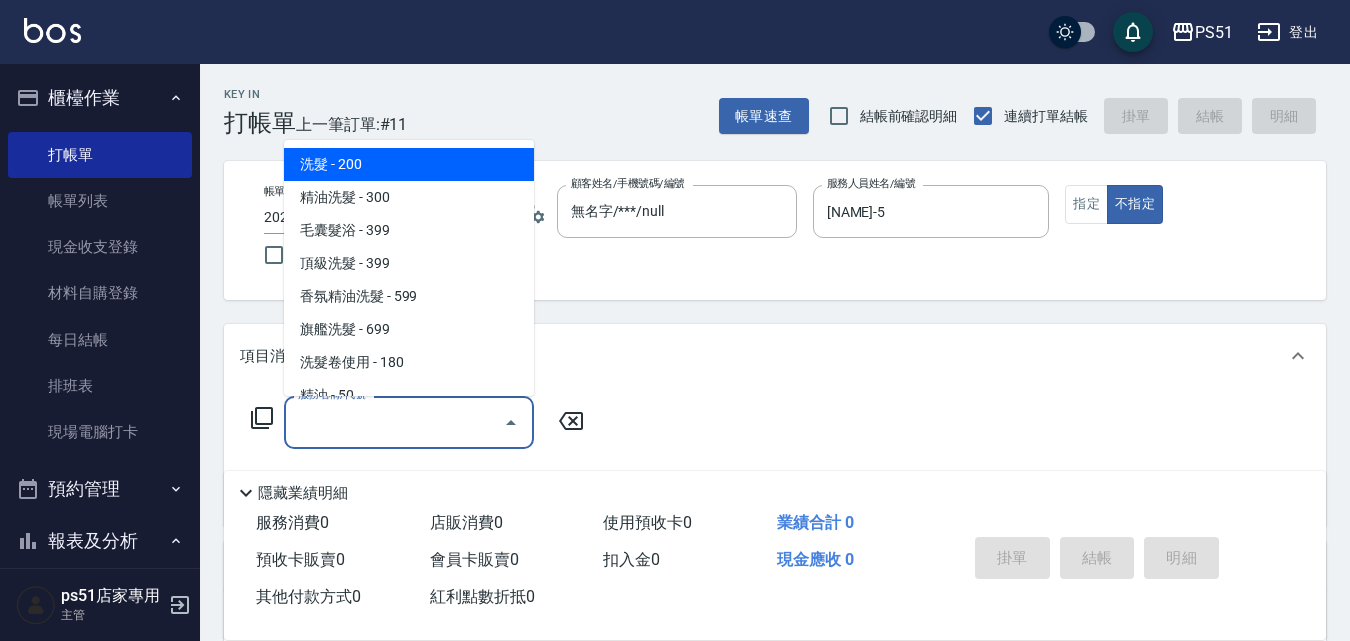 click on "服務名稱/代號" at bounding box center (394, 422) 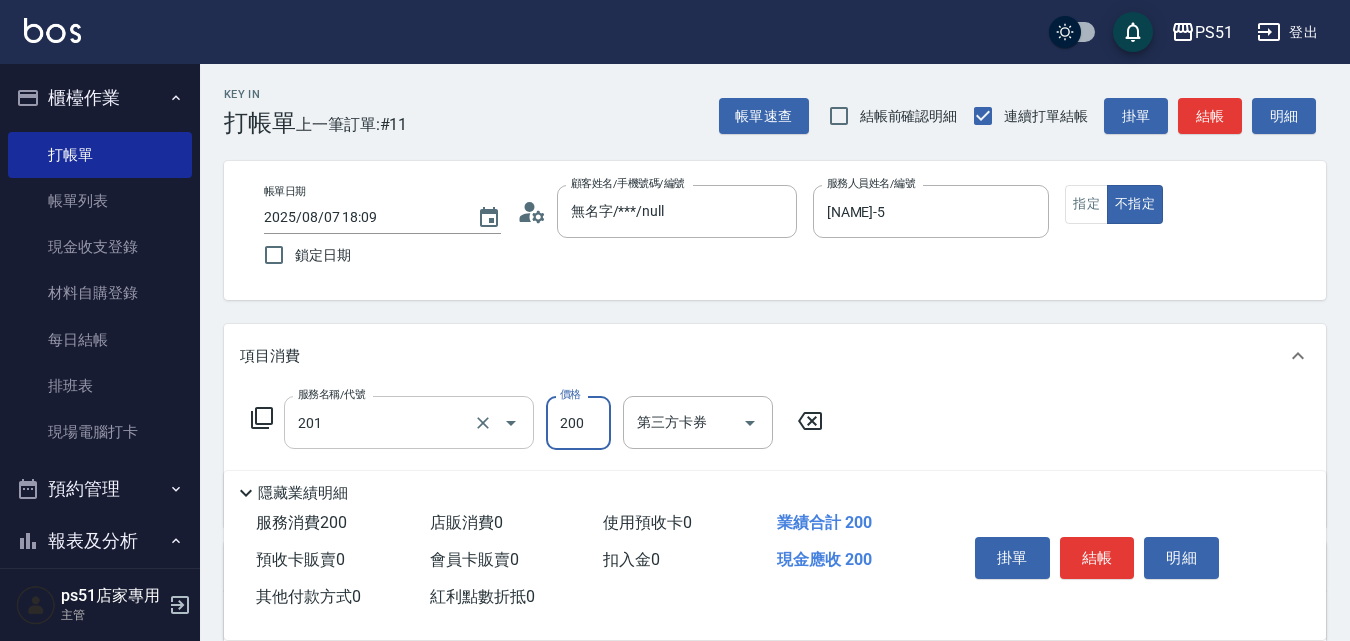 type on "Ｃ級單剪(201)" 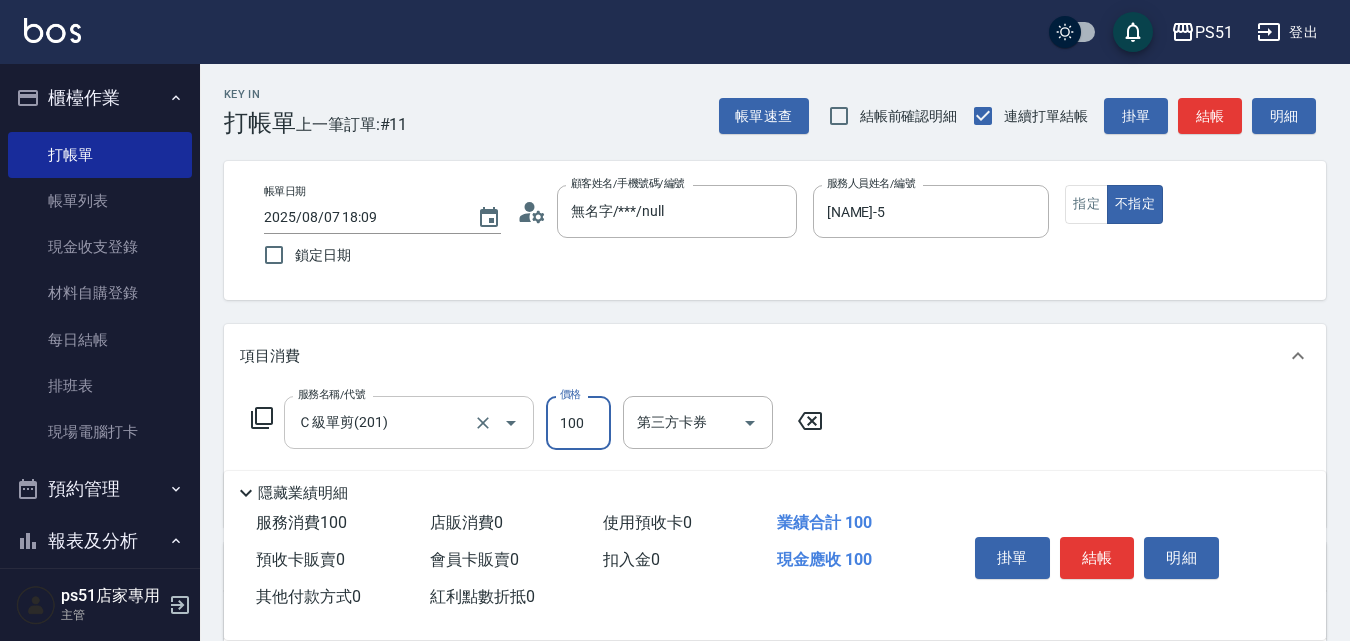 type on "100" 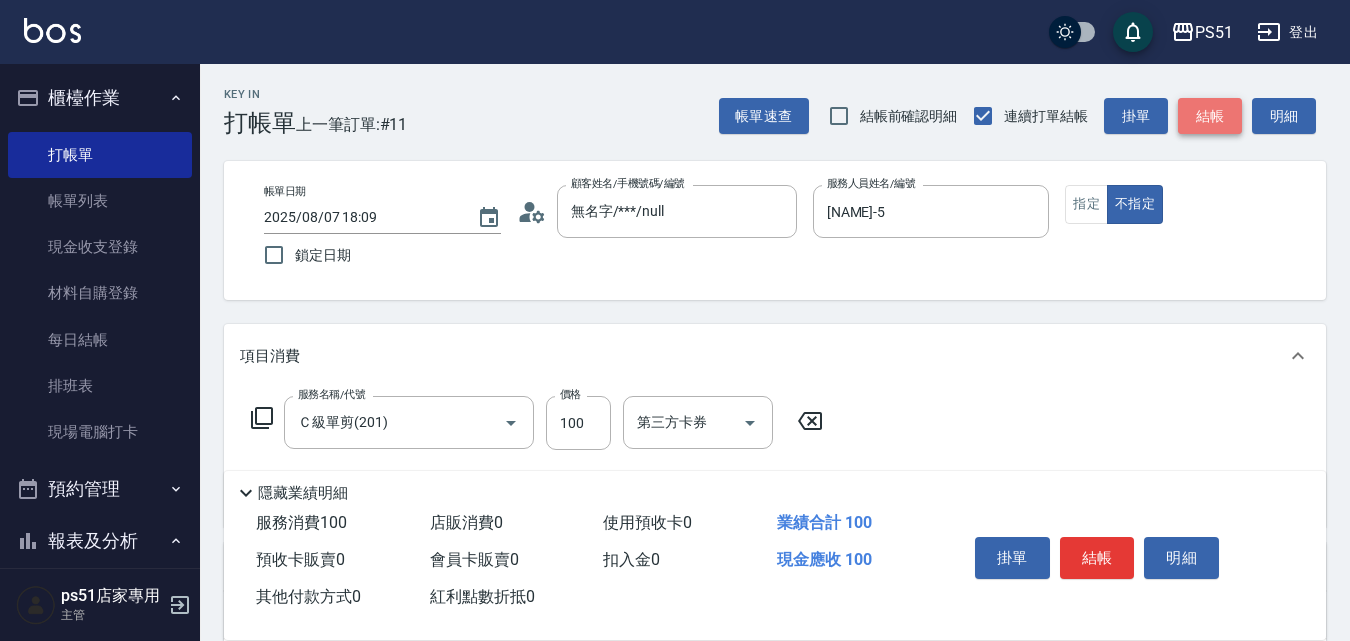 click on "結帳" at bounding box center [1210, 116] 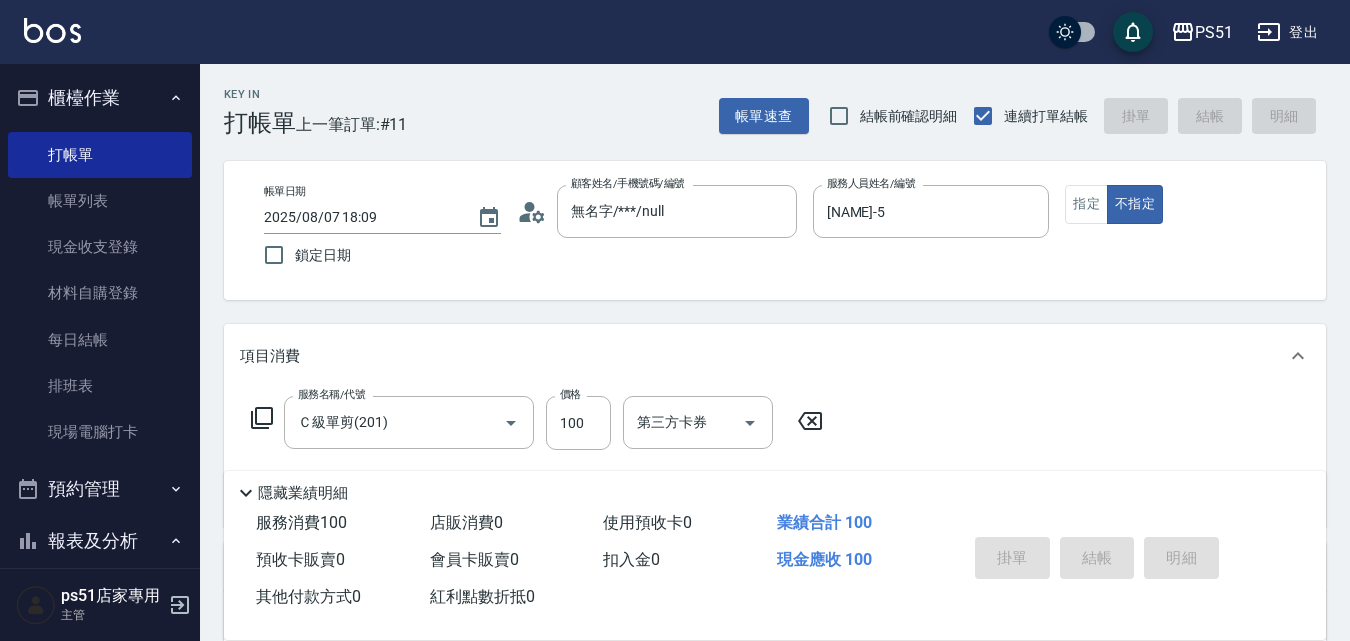 type 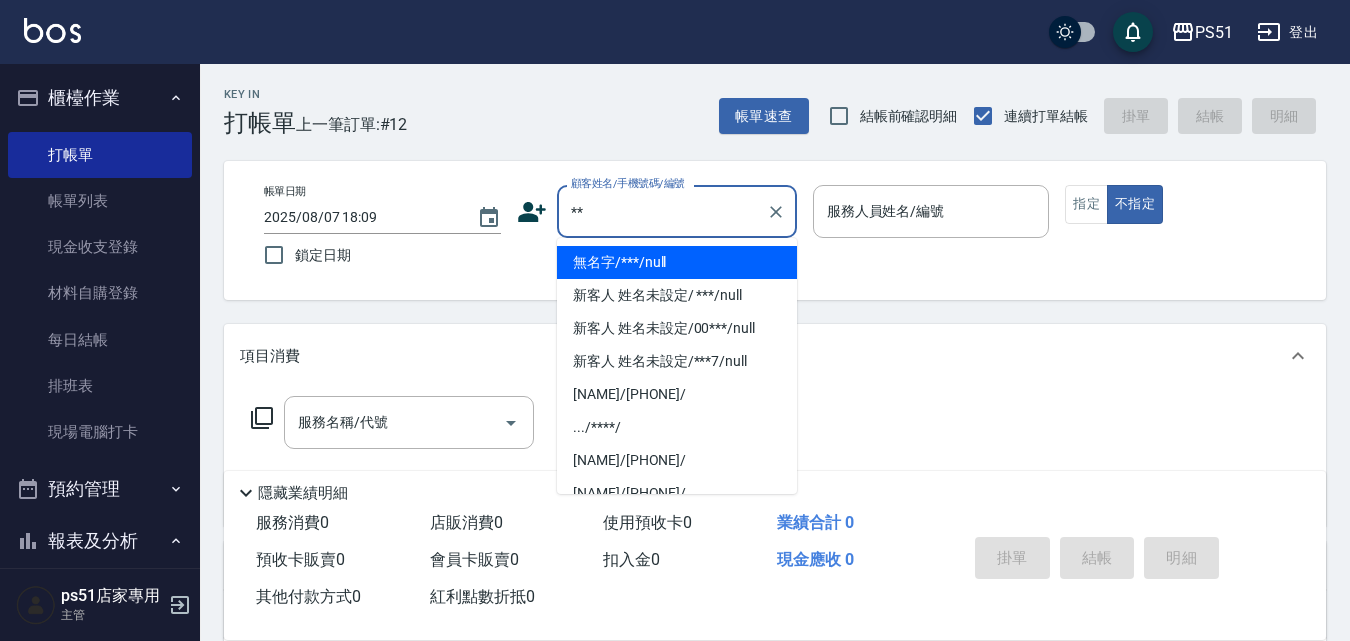 type on "無名字/***/null" 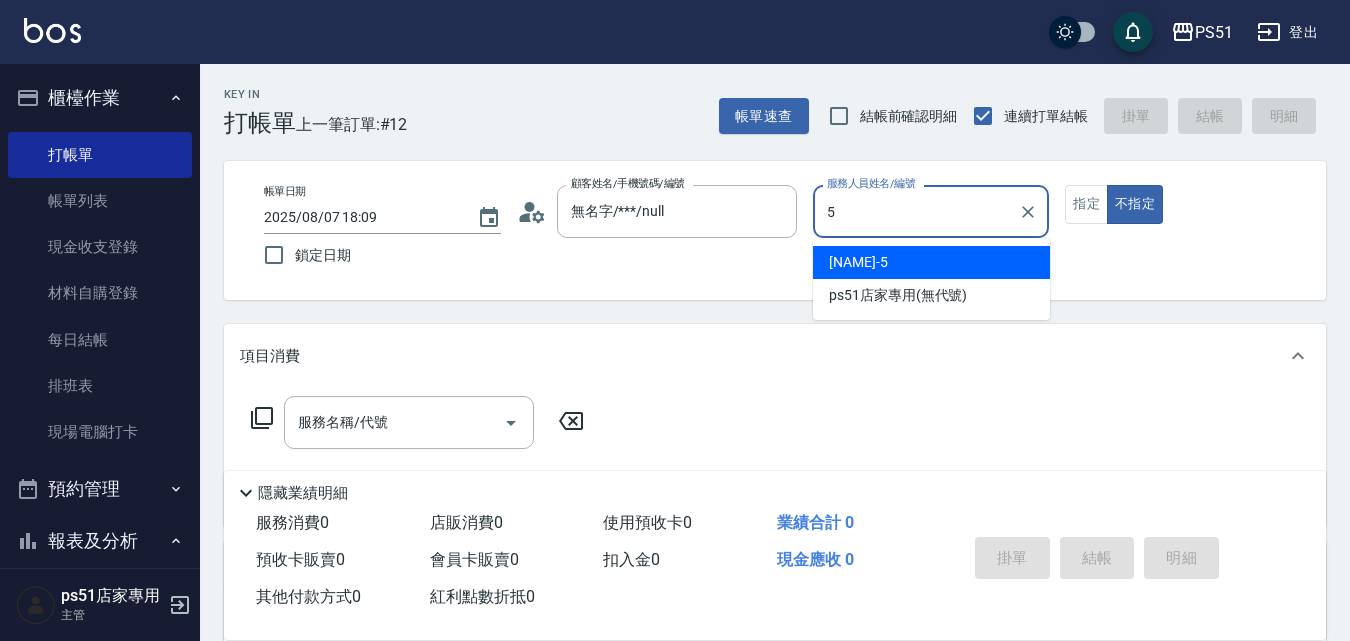 type on "[NAME]-5" 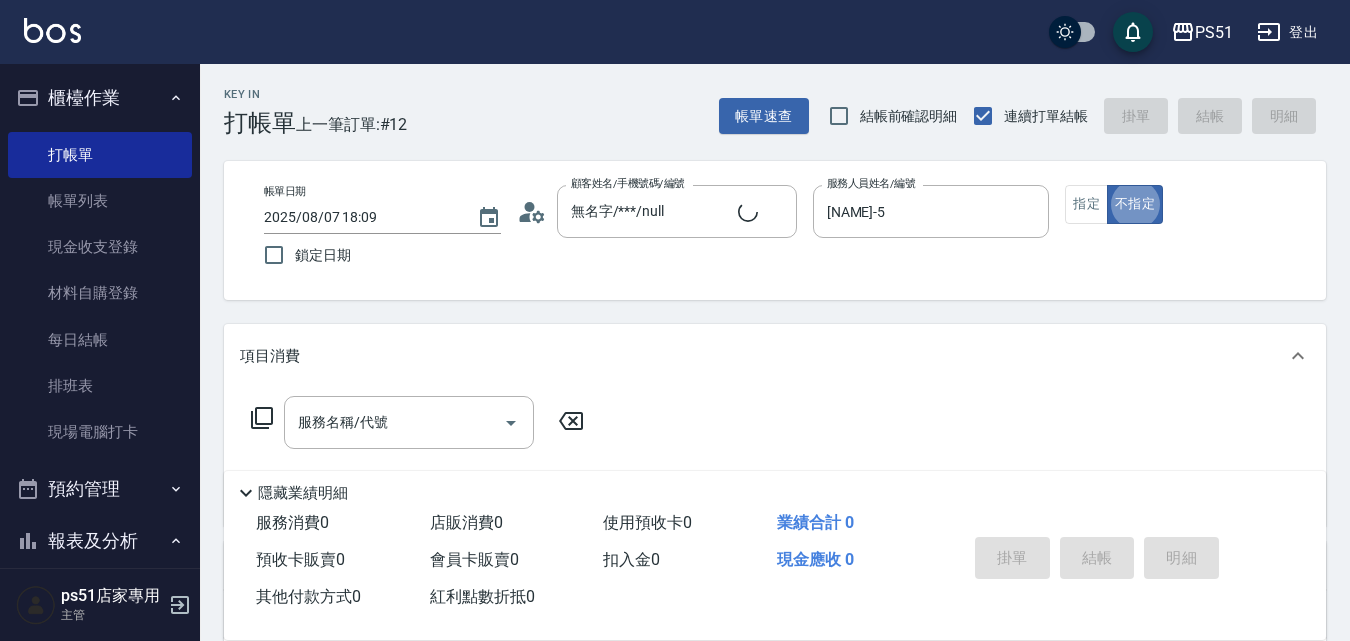 type on "新客人 姓名未設定/**/null" 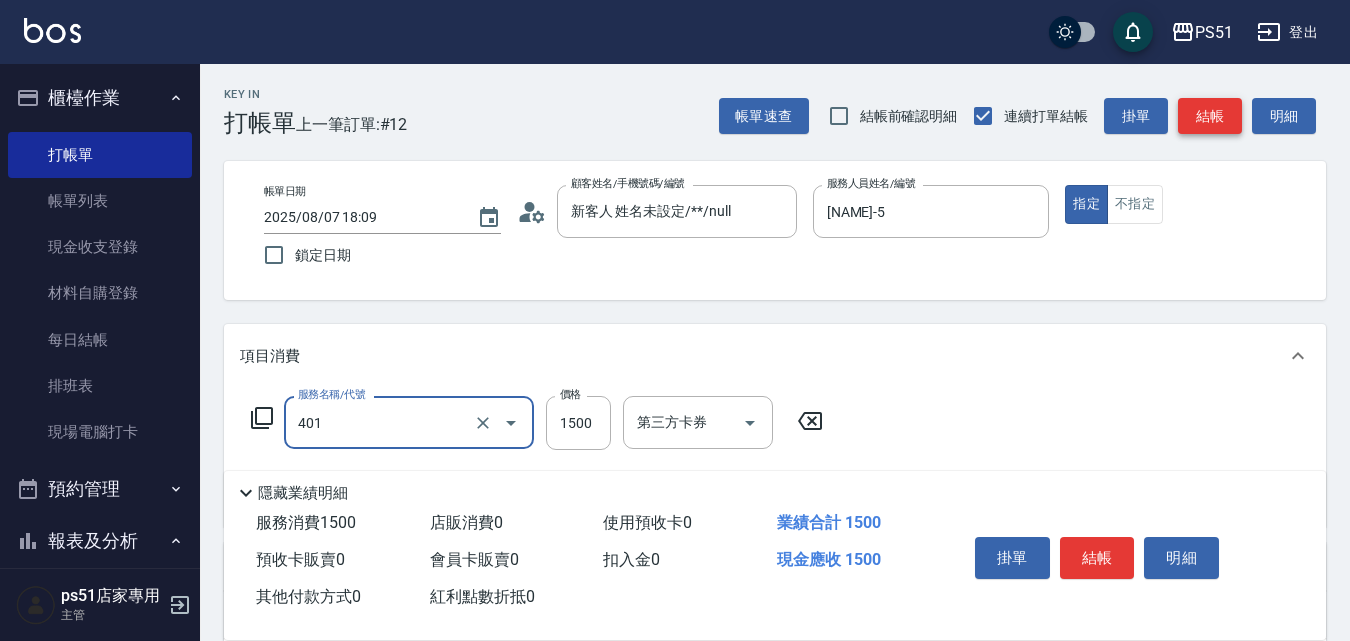 type on "基本染髮(401)" 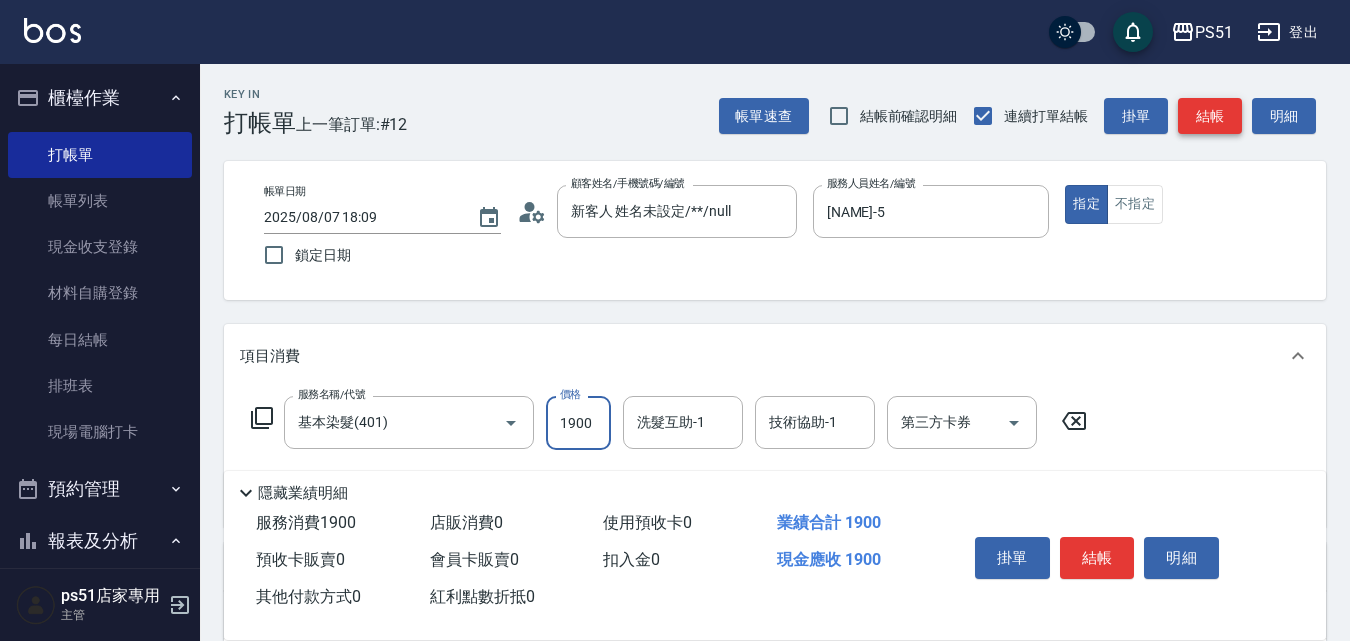 type on "1900" 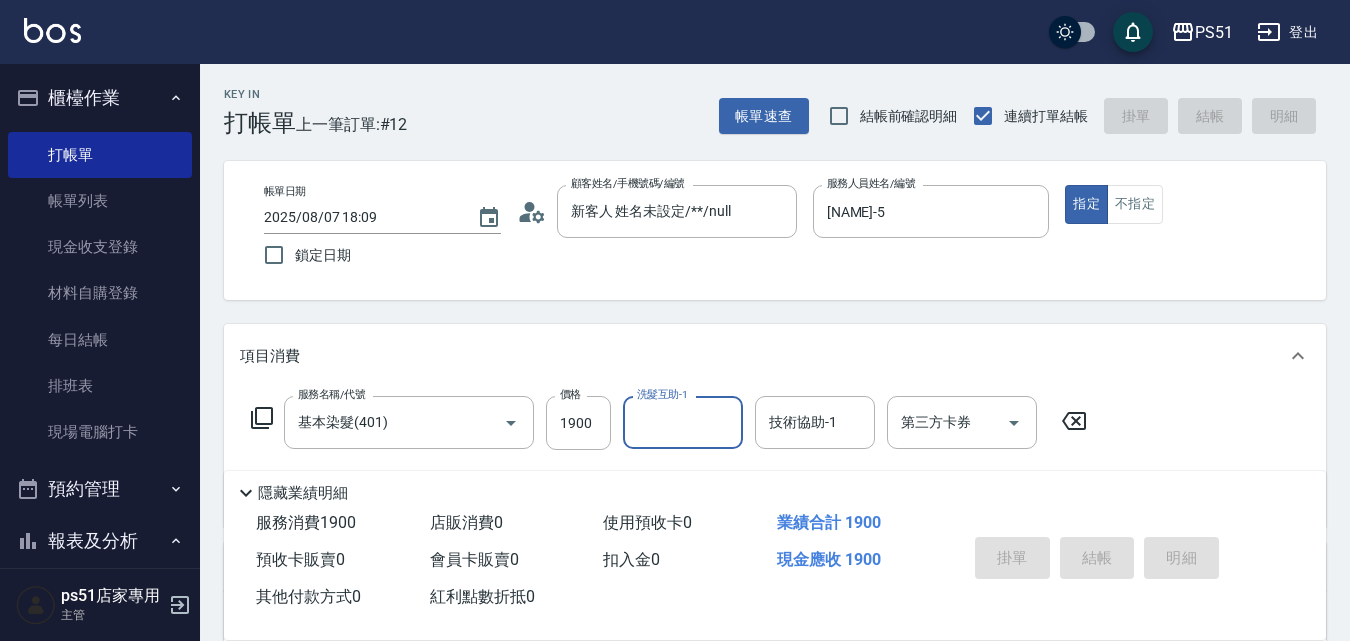 type on "[DATE] [TIME]" 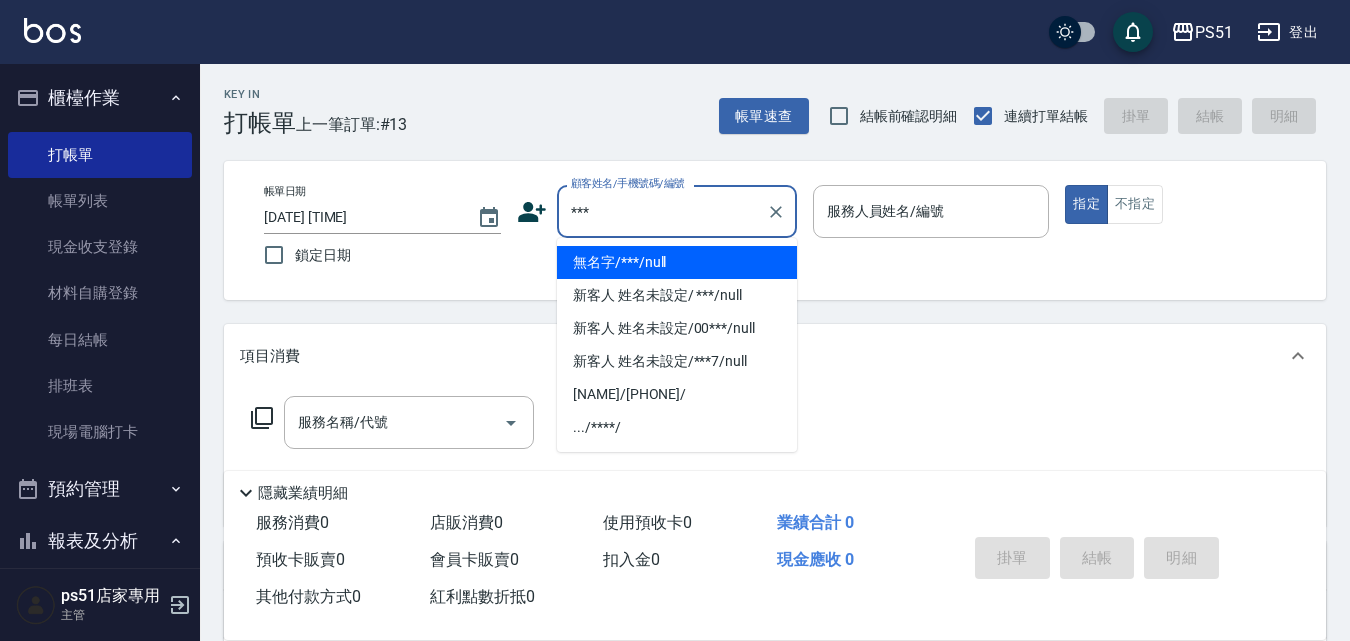type on "無名字/***/null" 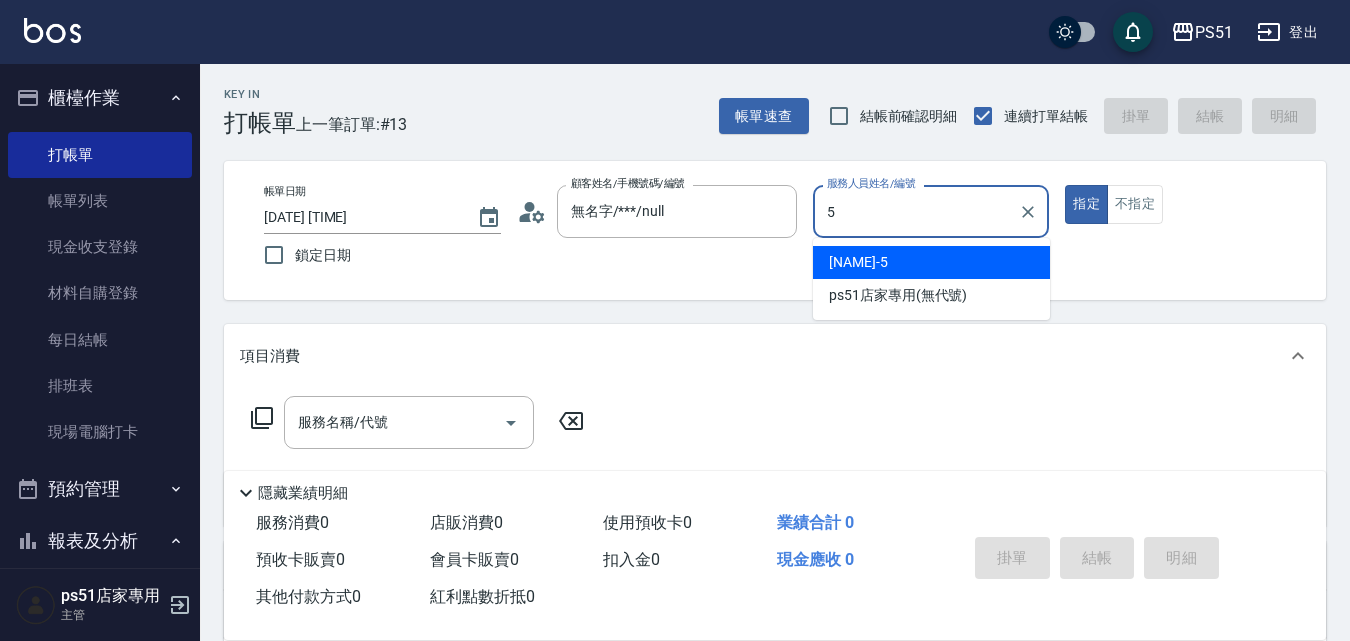 type on "[NAME]-5" 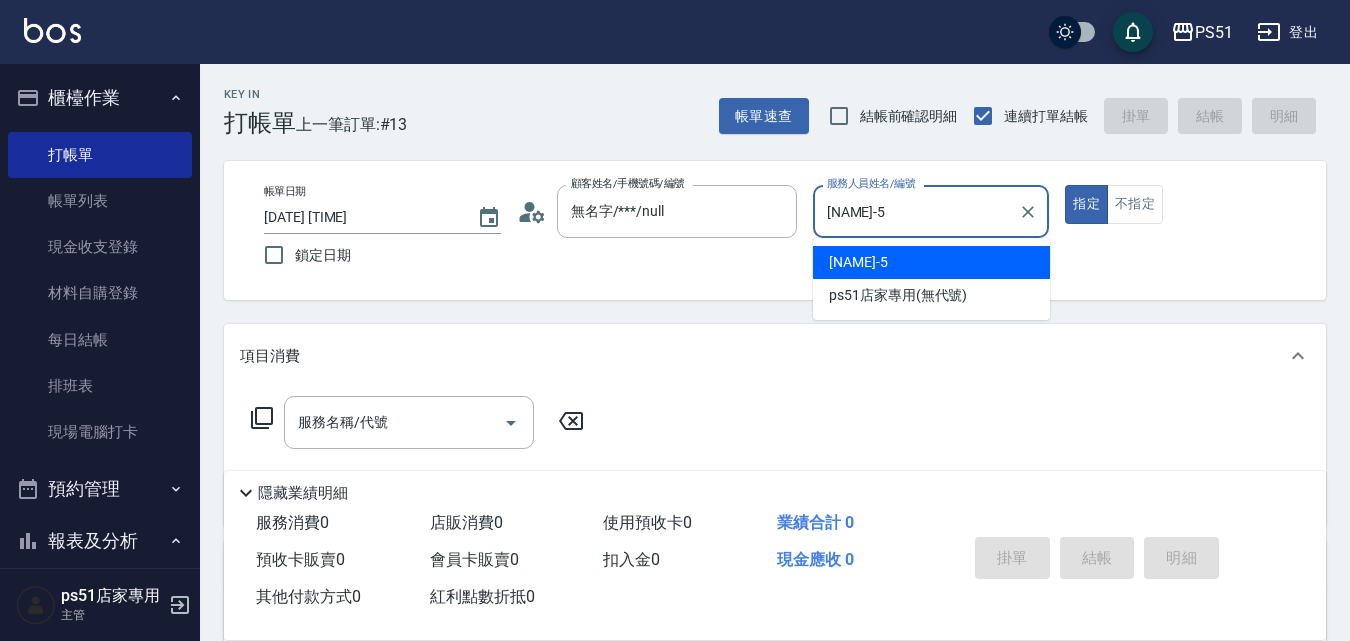 type on "true" 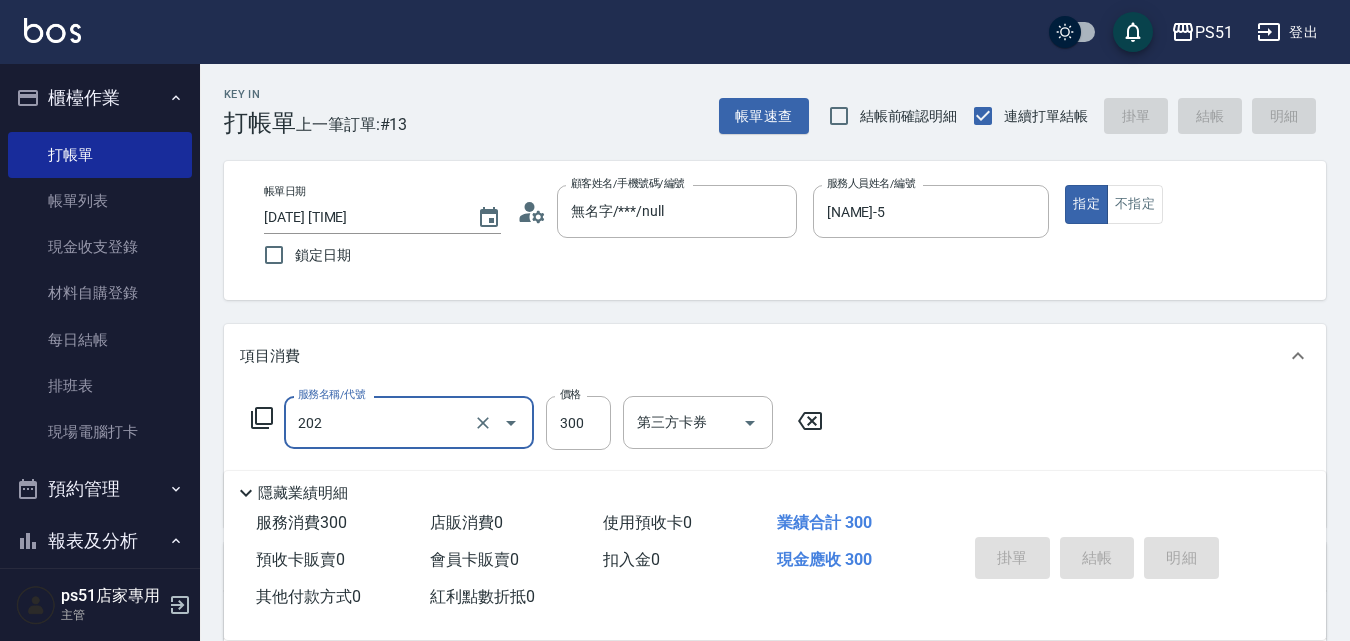 type on "202" 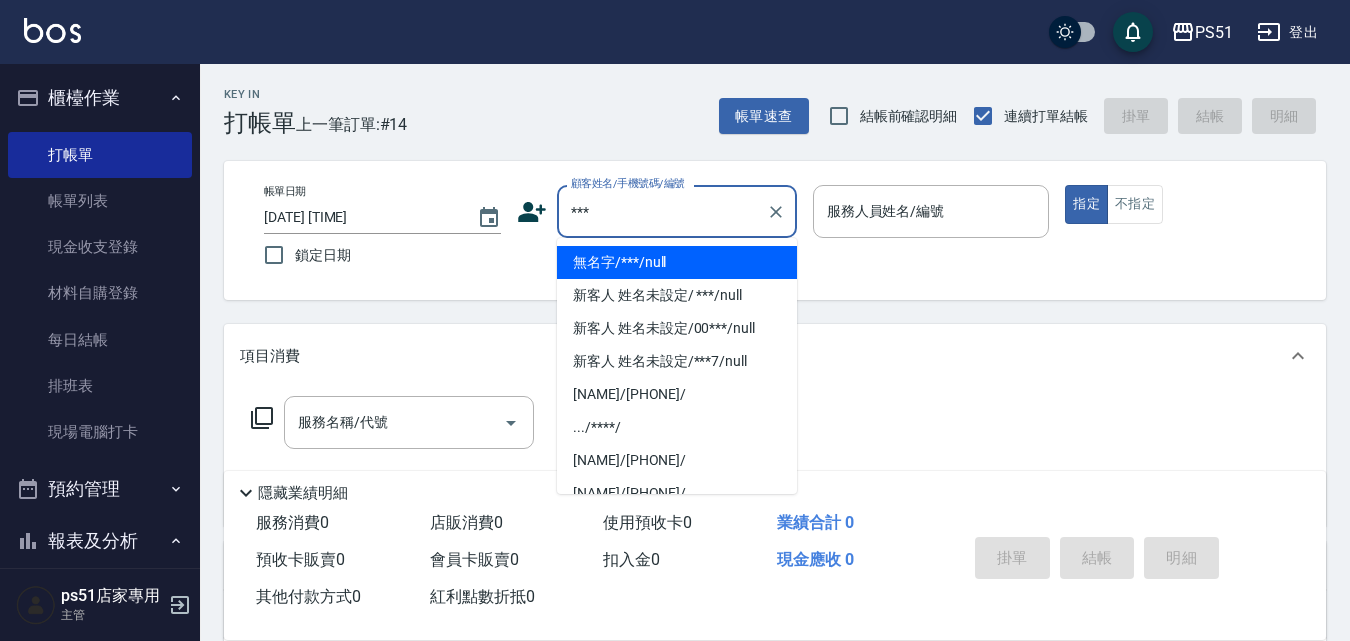 type on "無名字/***/null" 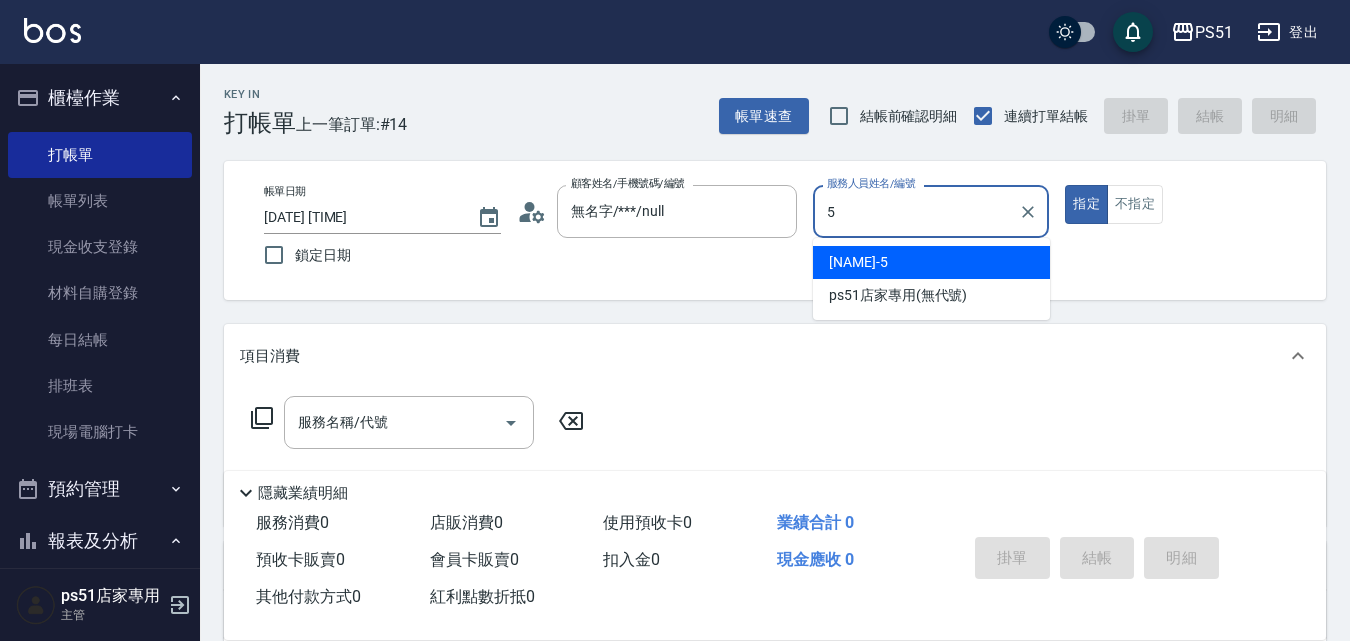 type on "[NAME]-5" 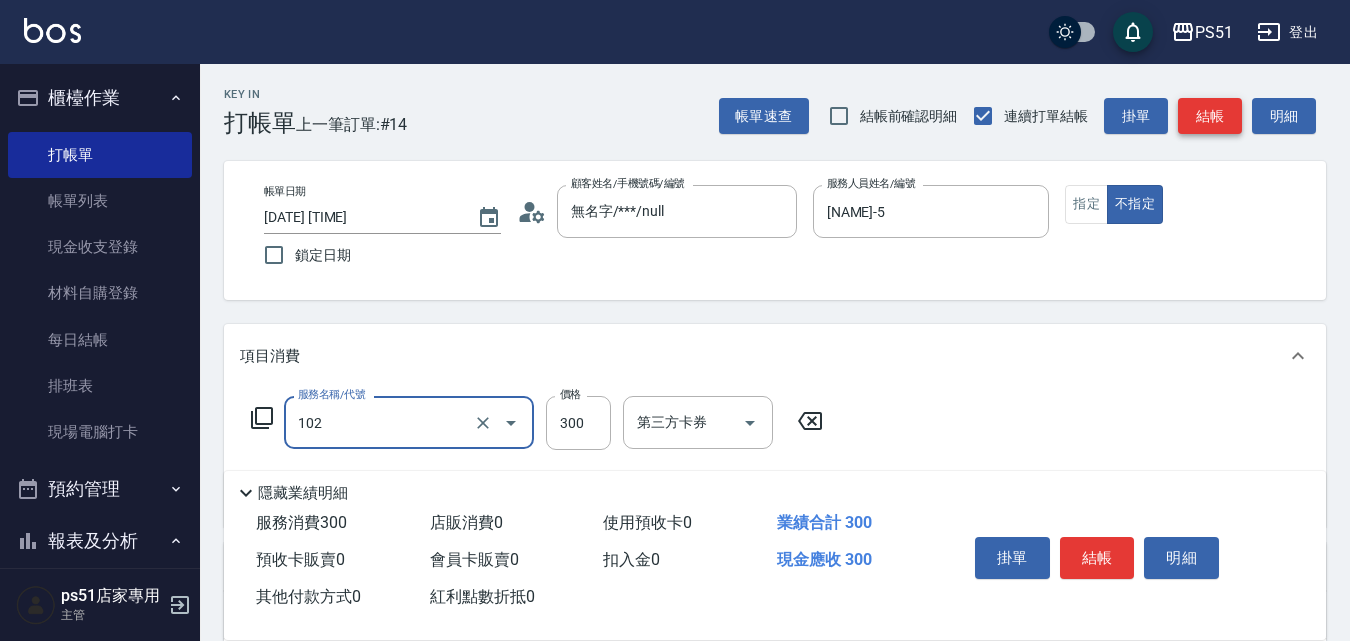 type on "精油洗髮(102)" 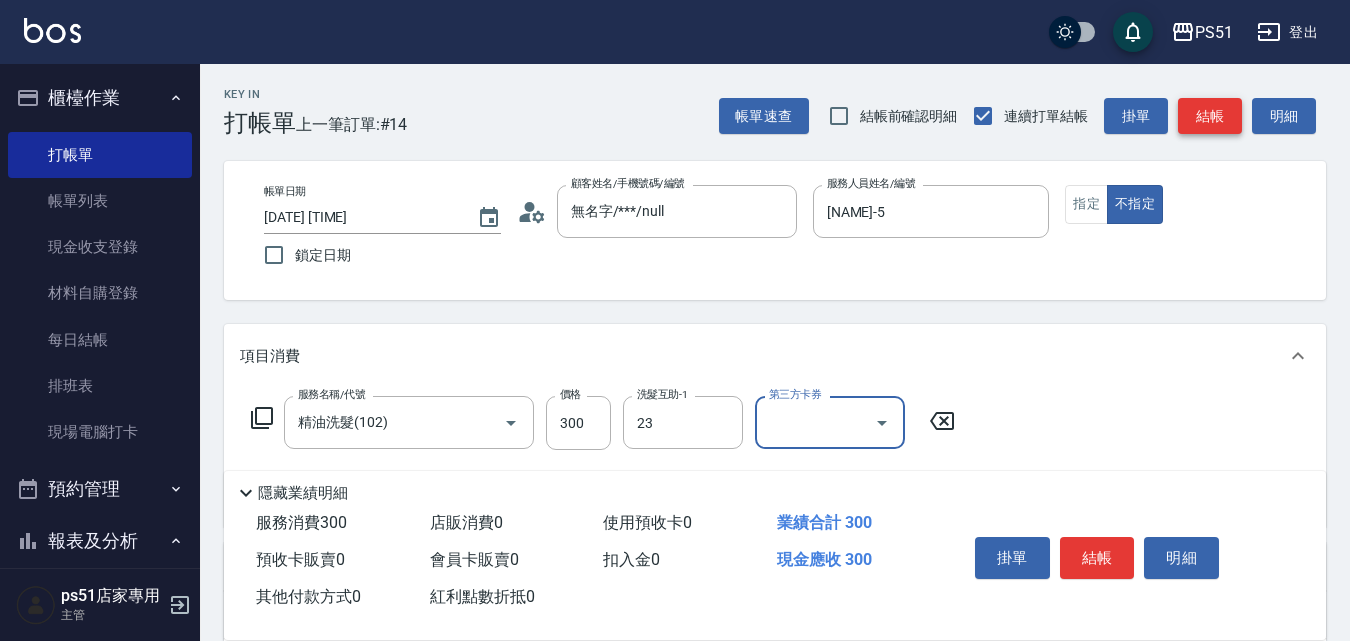 type on "[NAME]-23" 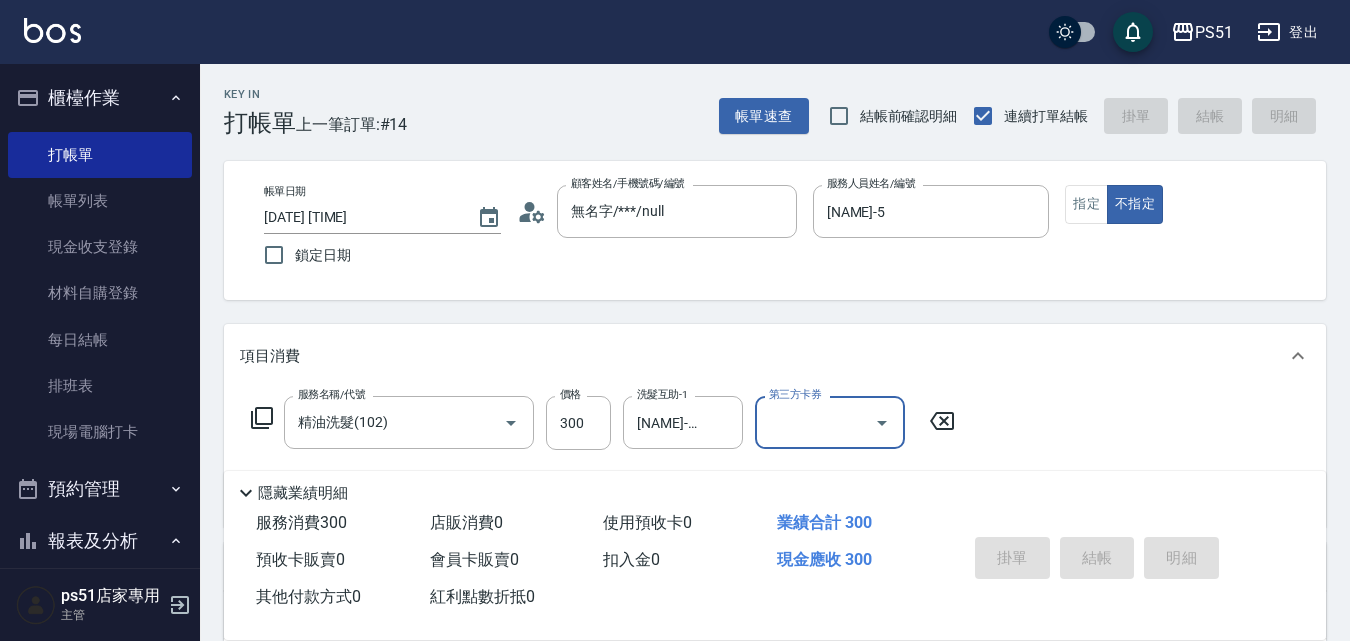 type on "2025/08/07 18:11" 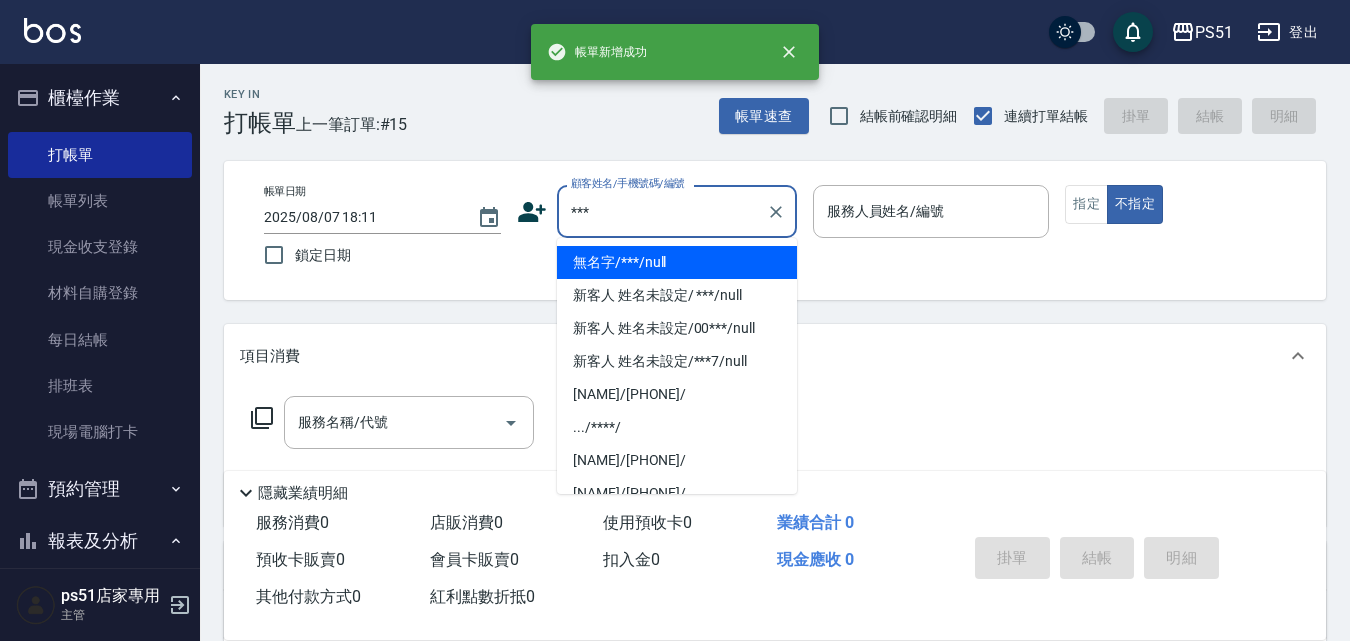 type on "無名字/***/null" 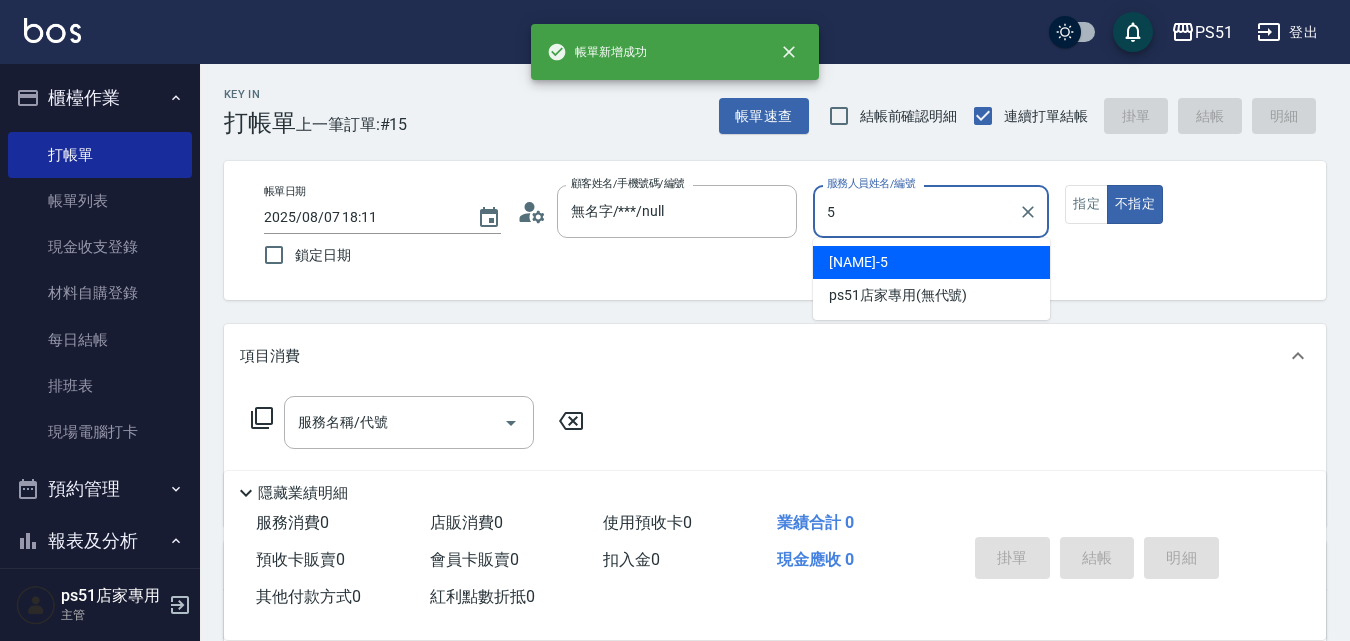 type on "[NAME]-5" 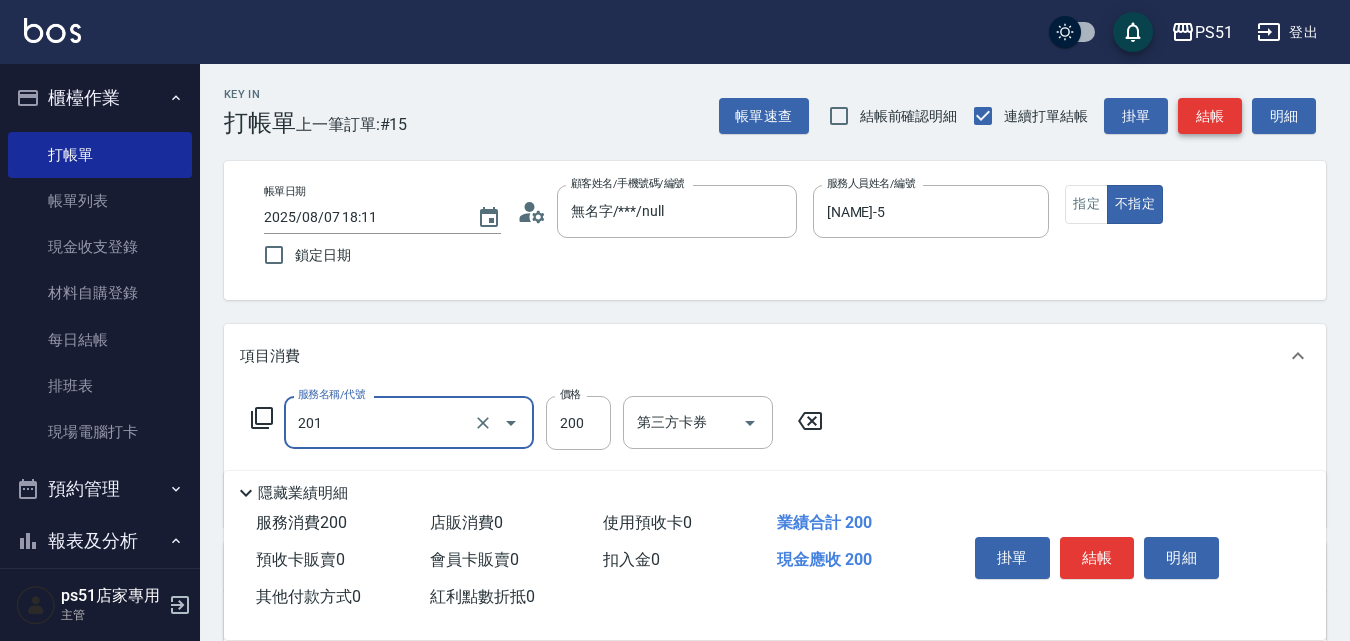 type on "Ｃ級單剪(201)" 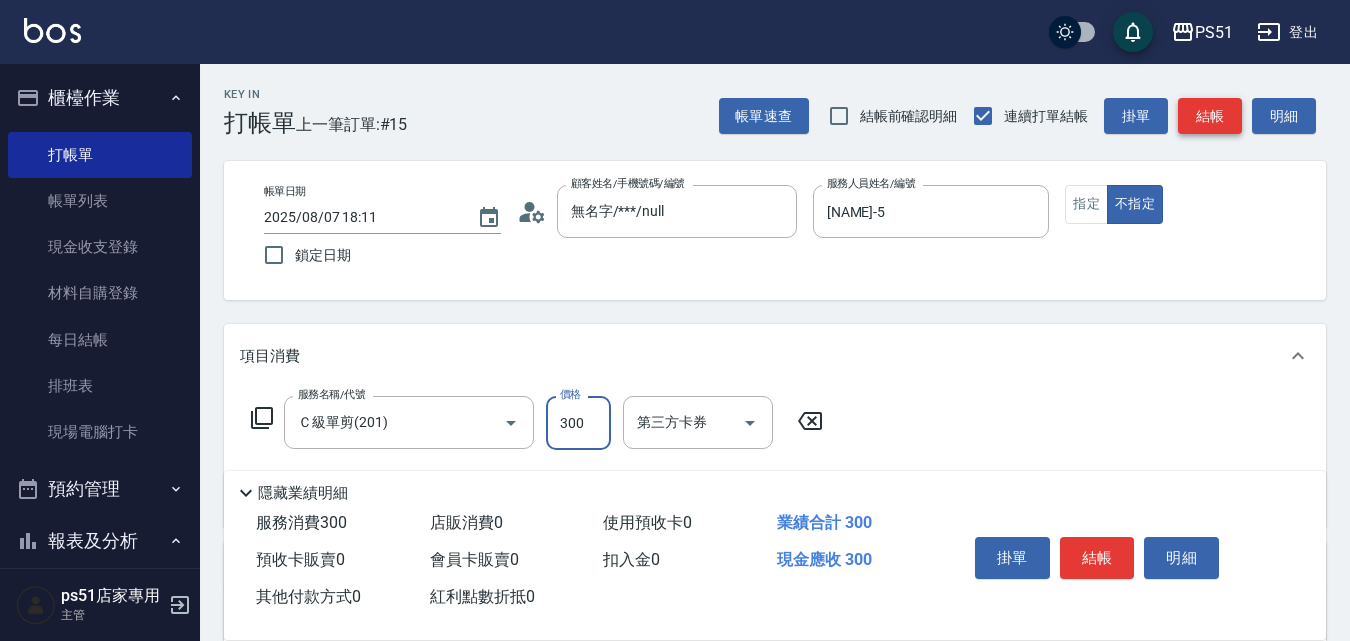 type on "300" 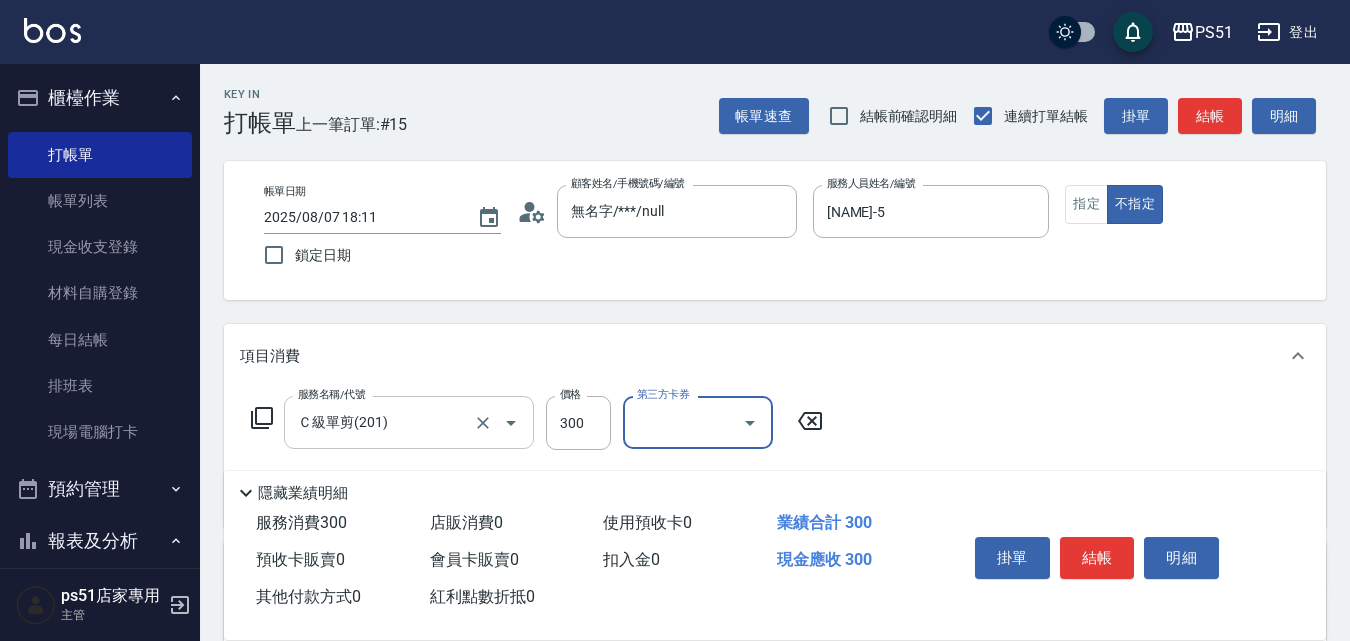 click on "Ｃ級單剪(201) 服務名稱/代號" at bounding box center (409, 422) 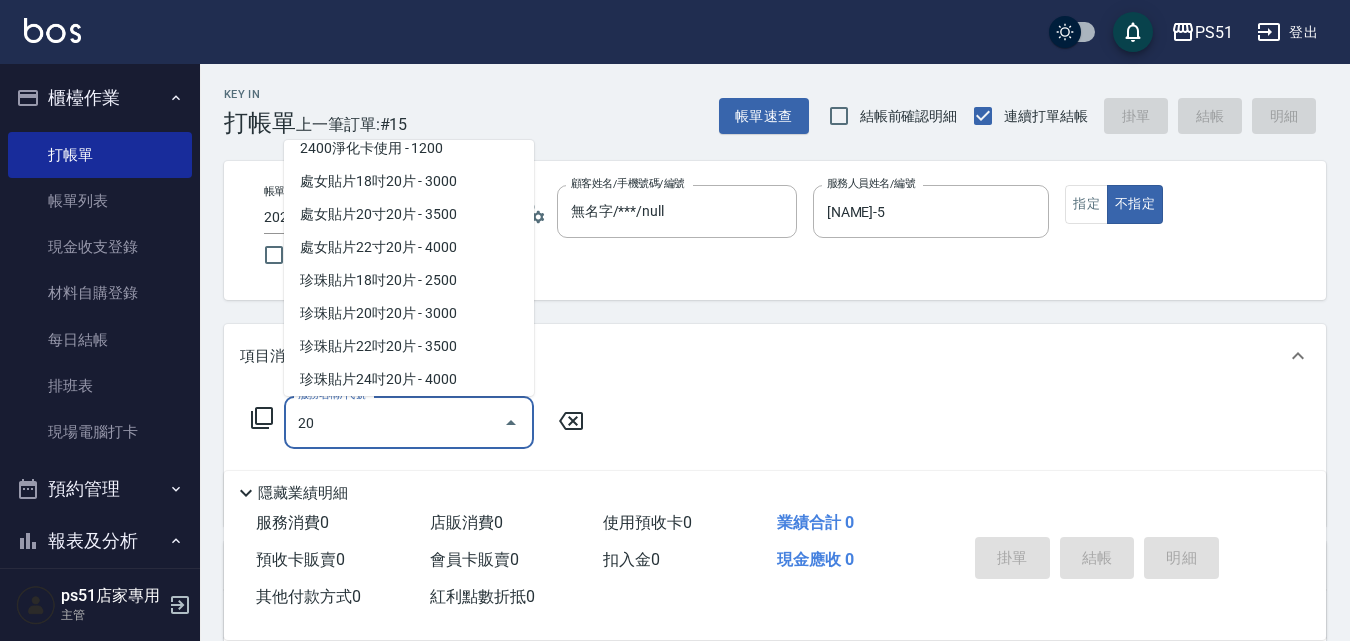 scroll, scrollTop: 0, scrollLeft: 0, axis: both 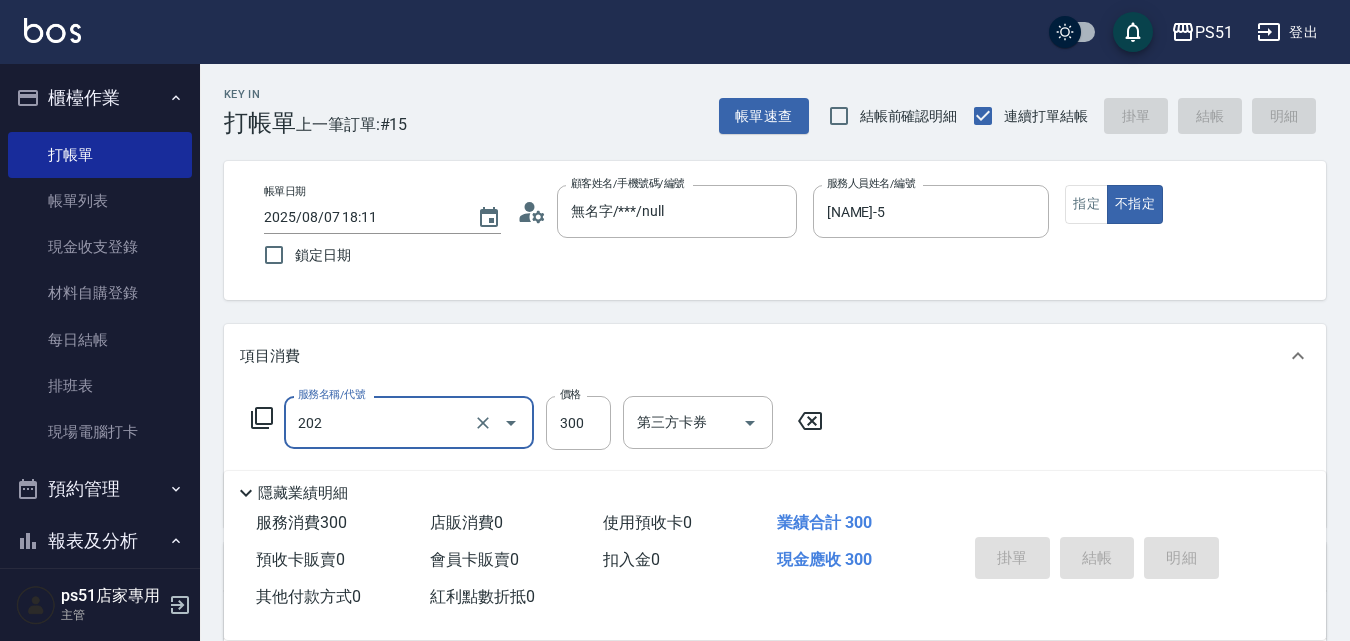 type on "202" 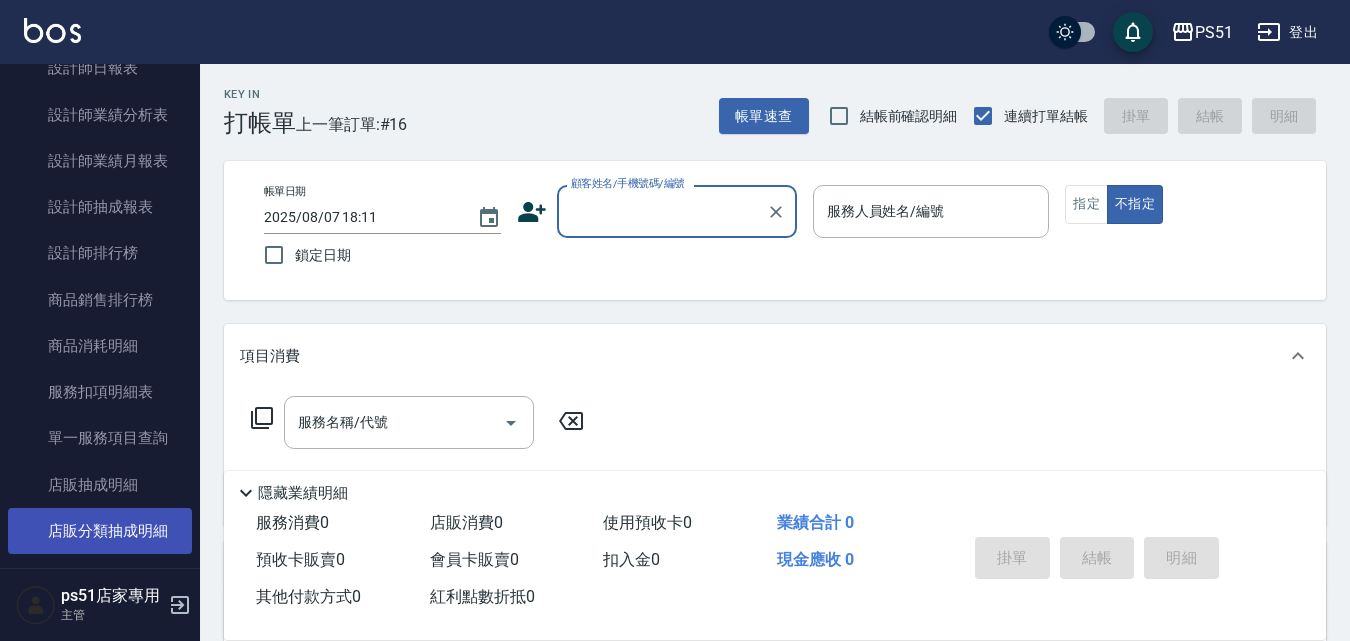 scroll, scrollTop: 933, scrollLeft: 0, axis: vertical 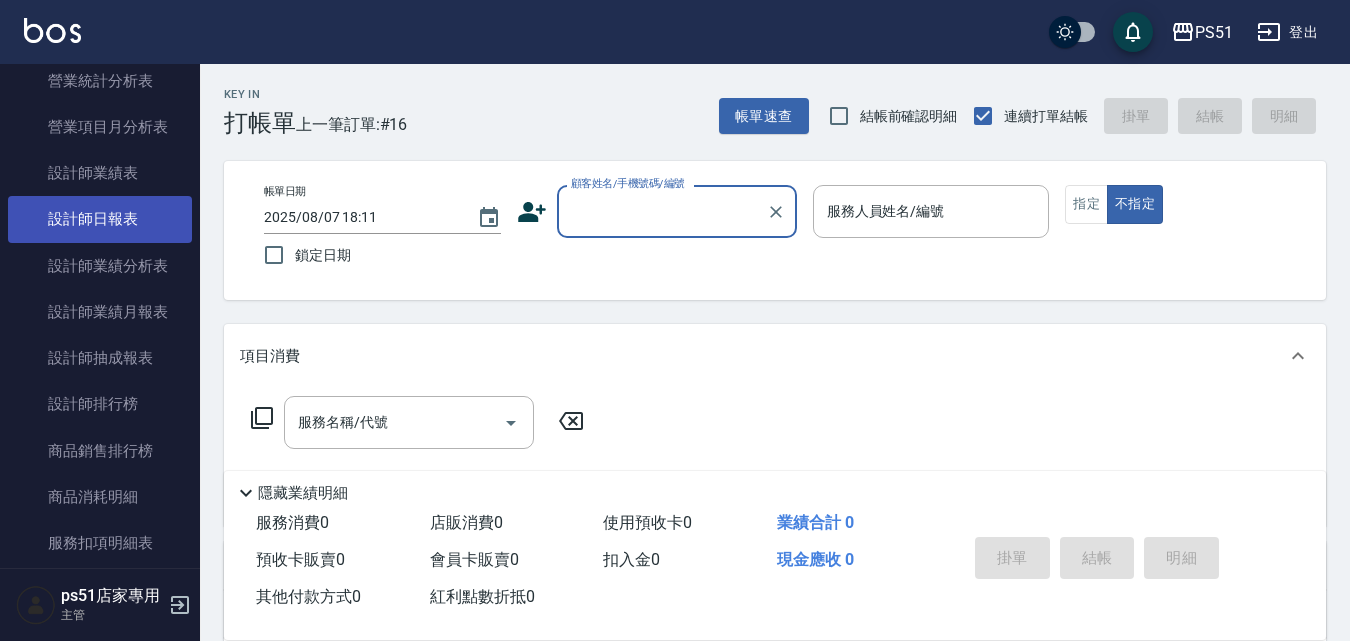 click on "設計師日報表" at bounding box center (100, 219) 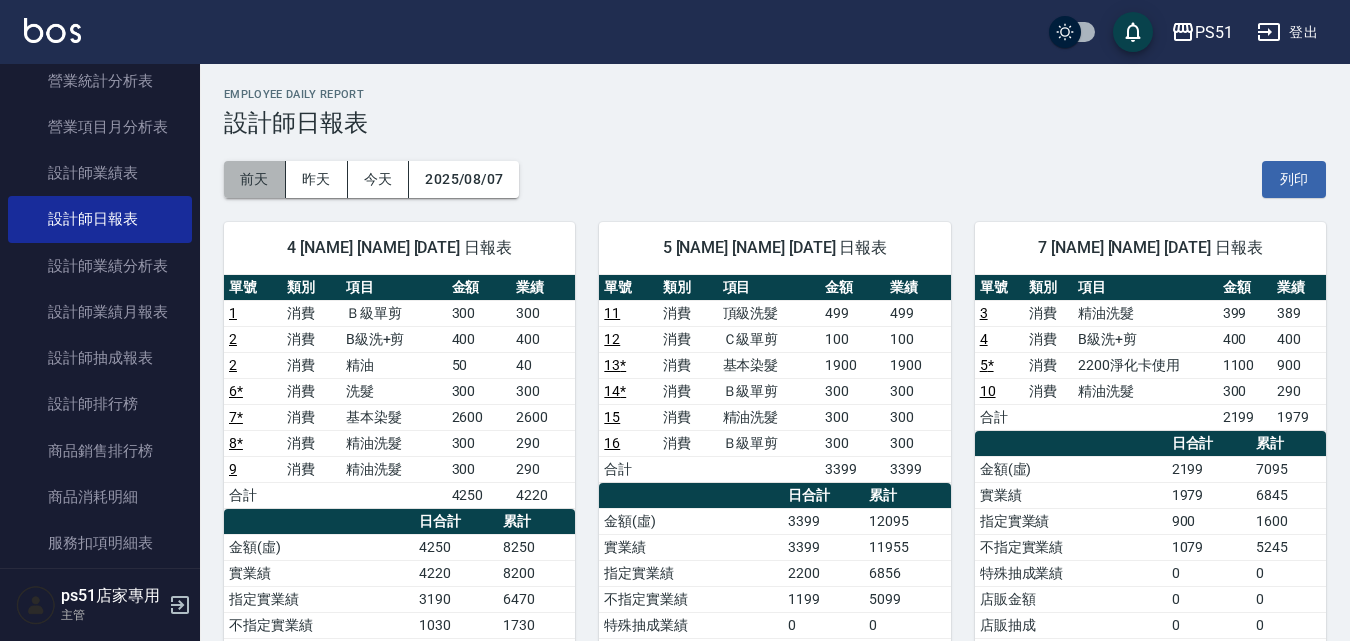 click on "前天" at bounding box center (255, 179) 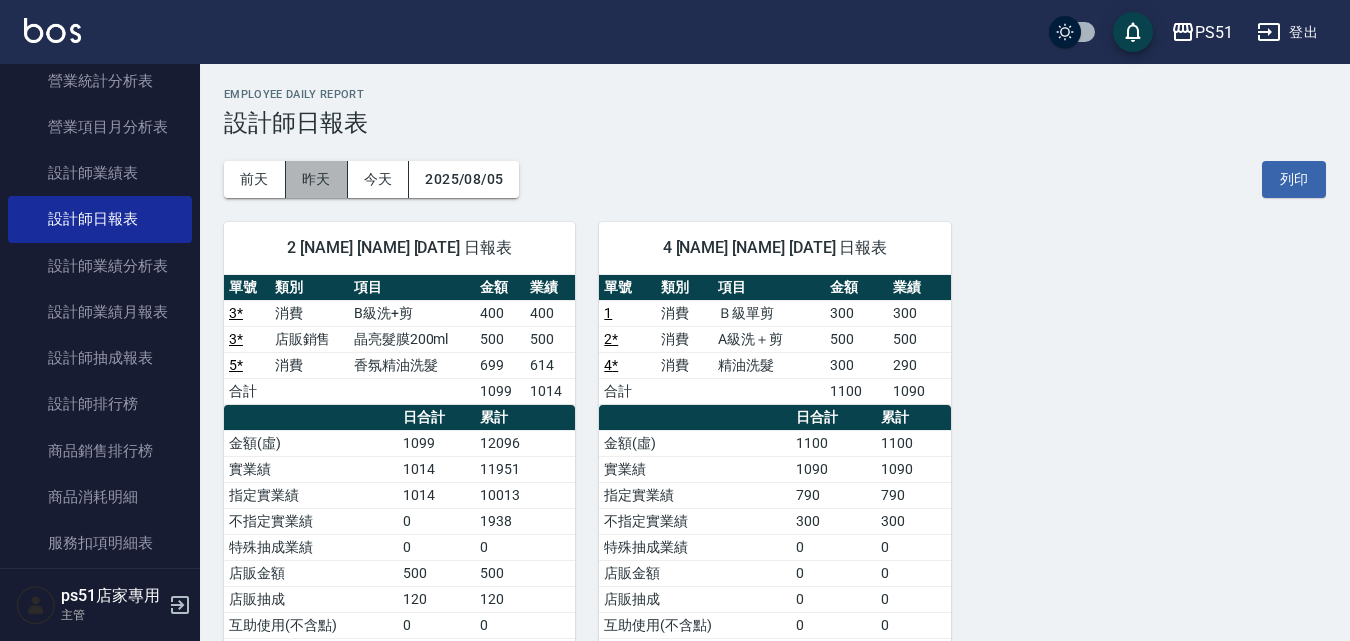 click on "昨天" at bounding box center (317, 179) 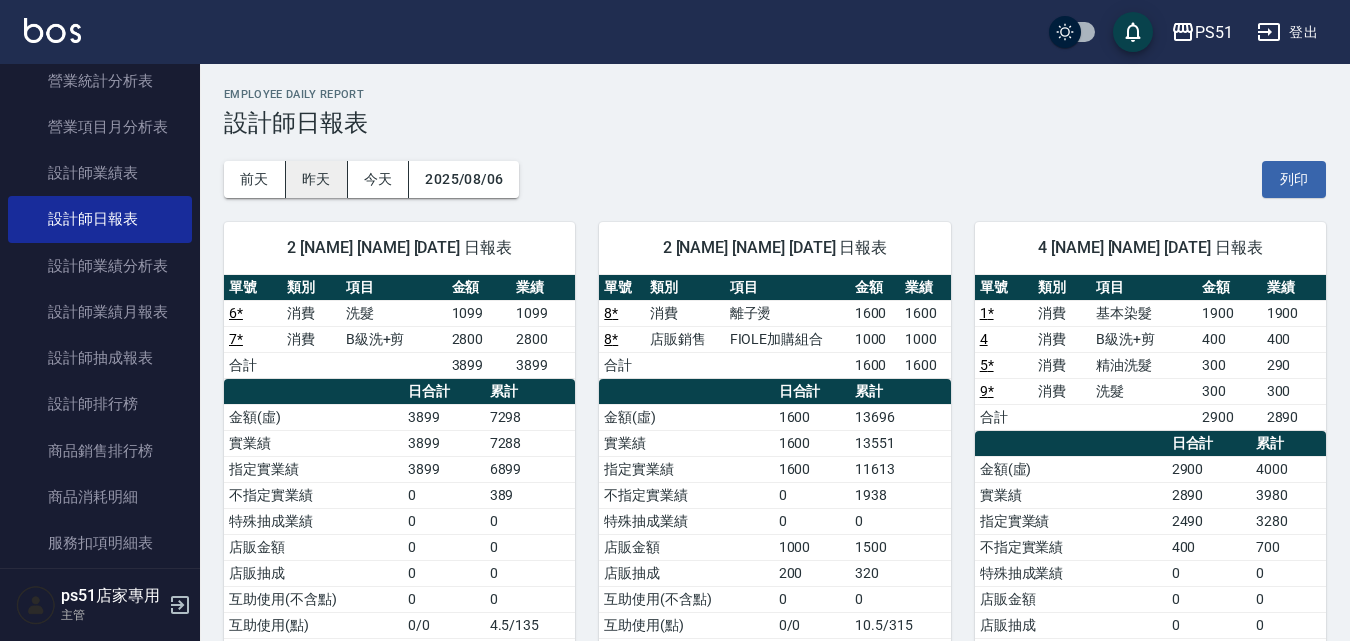 click on "昨天" at bounding box center (317, 179) 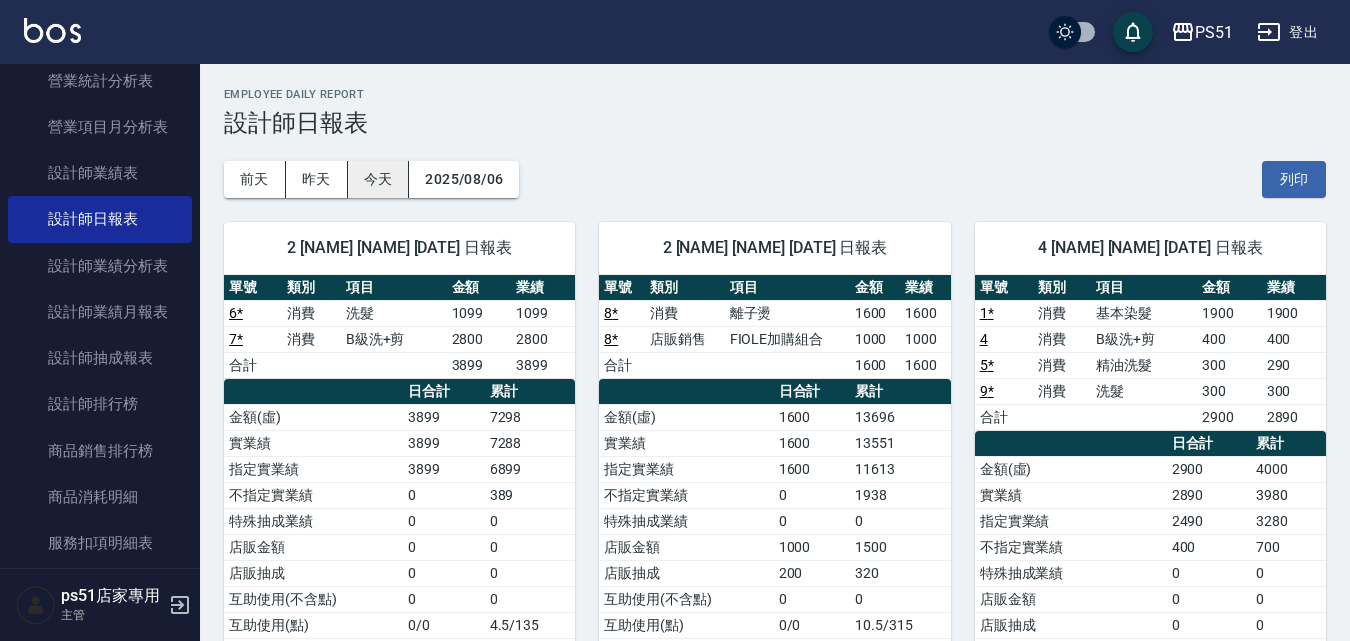 click on "今天" at bounding box center (379, 179) 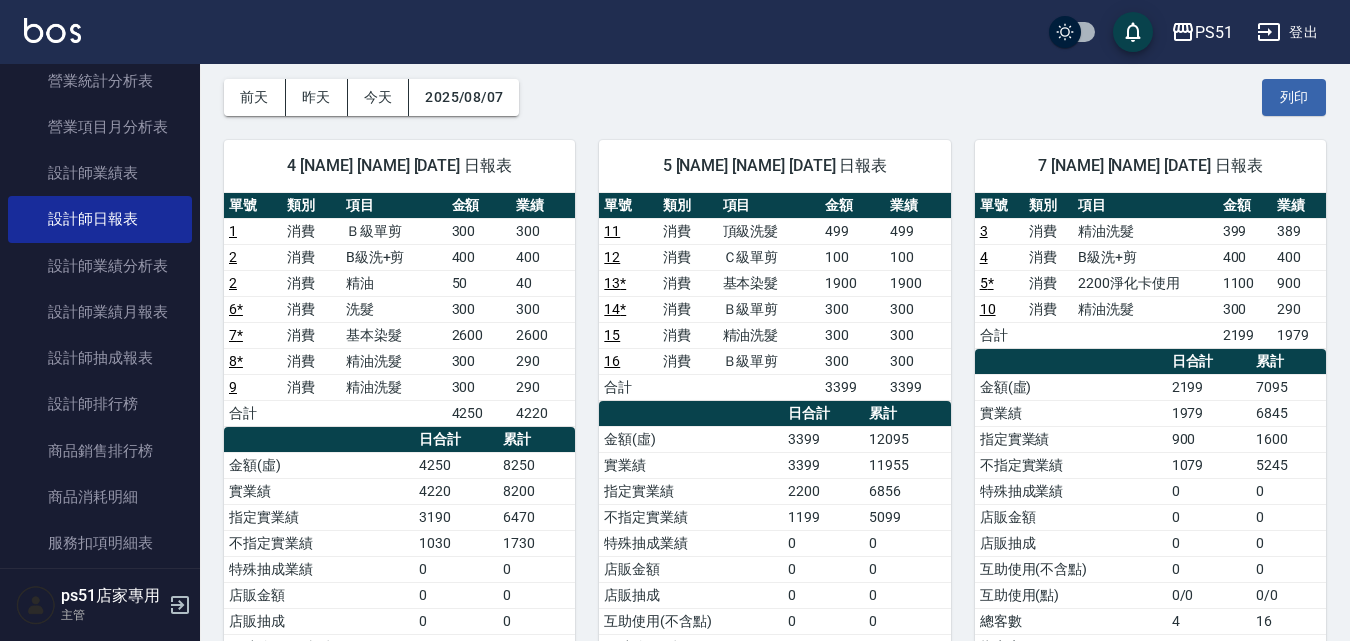 scroll, scrollTop: 0, scrollLeft: 0, axis: both 